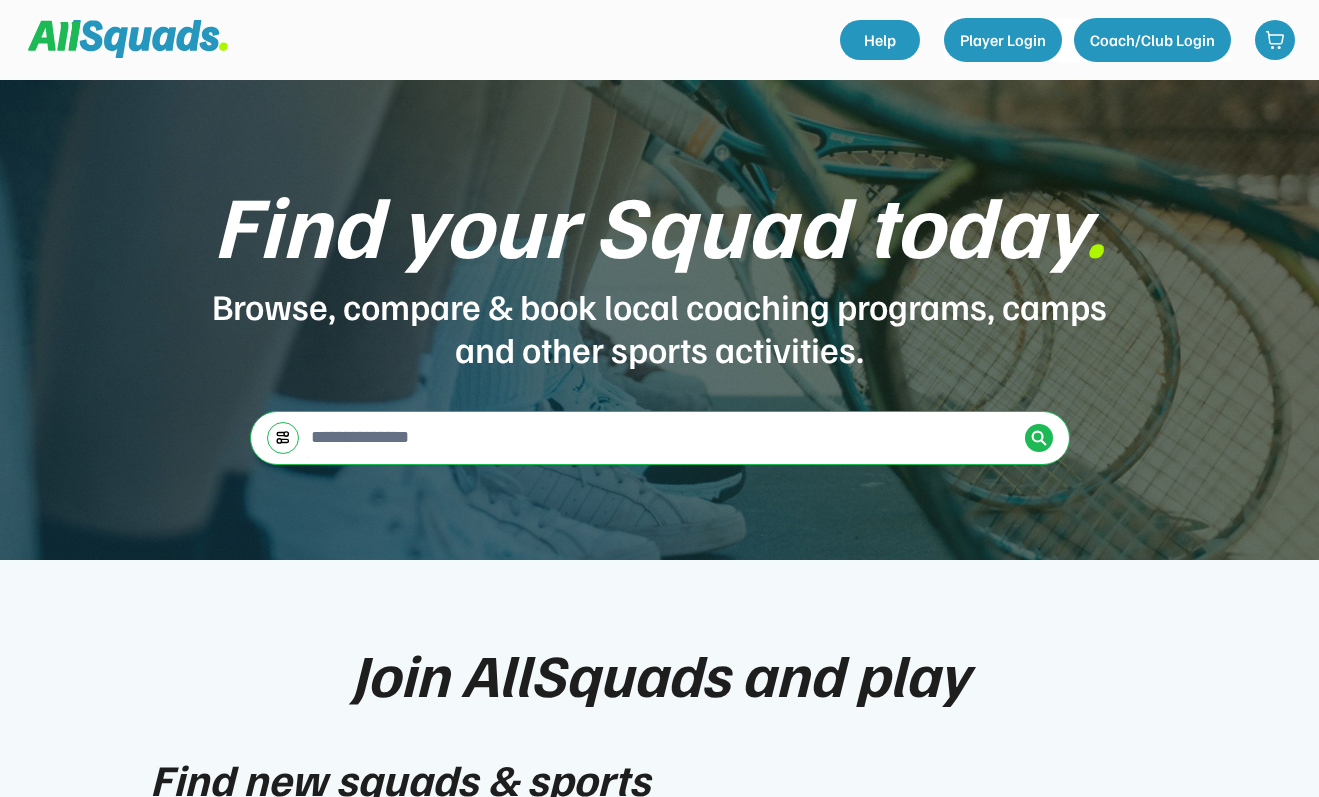 scroll, scrollTop: 0, scrollLeft: 0, axis: both 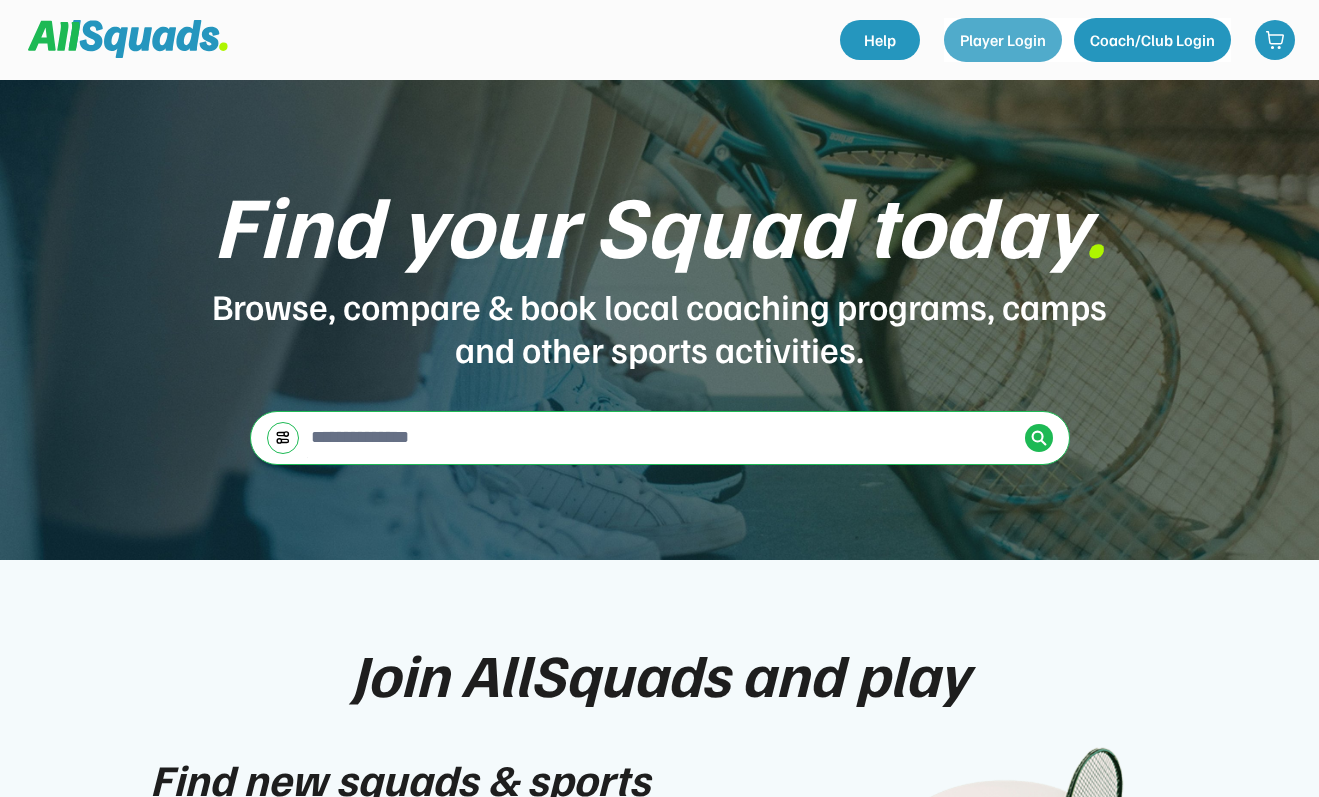 click on "Player Login" at bounding box center (1003, 40) 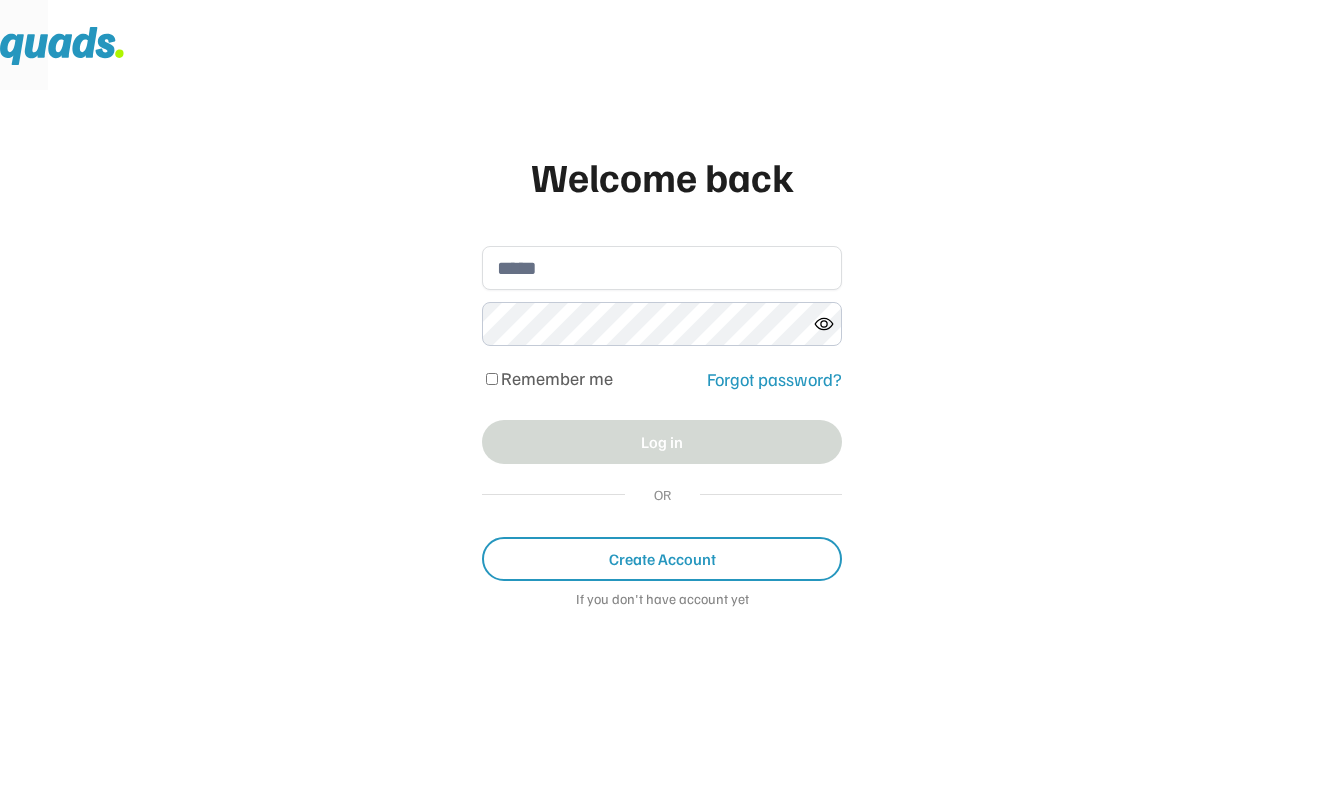 scroll, scrollTop: 0, scrollLeft: 0, axis: both 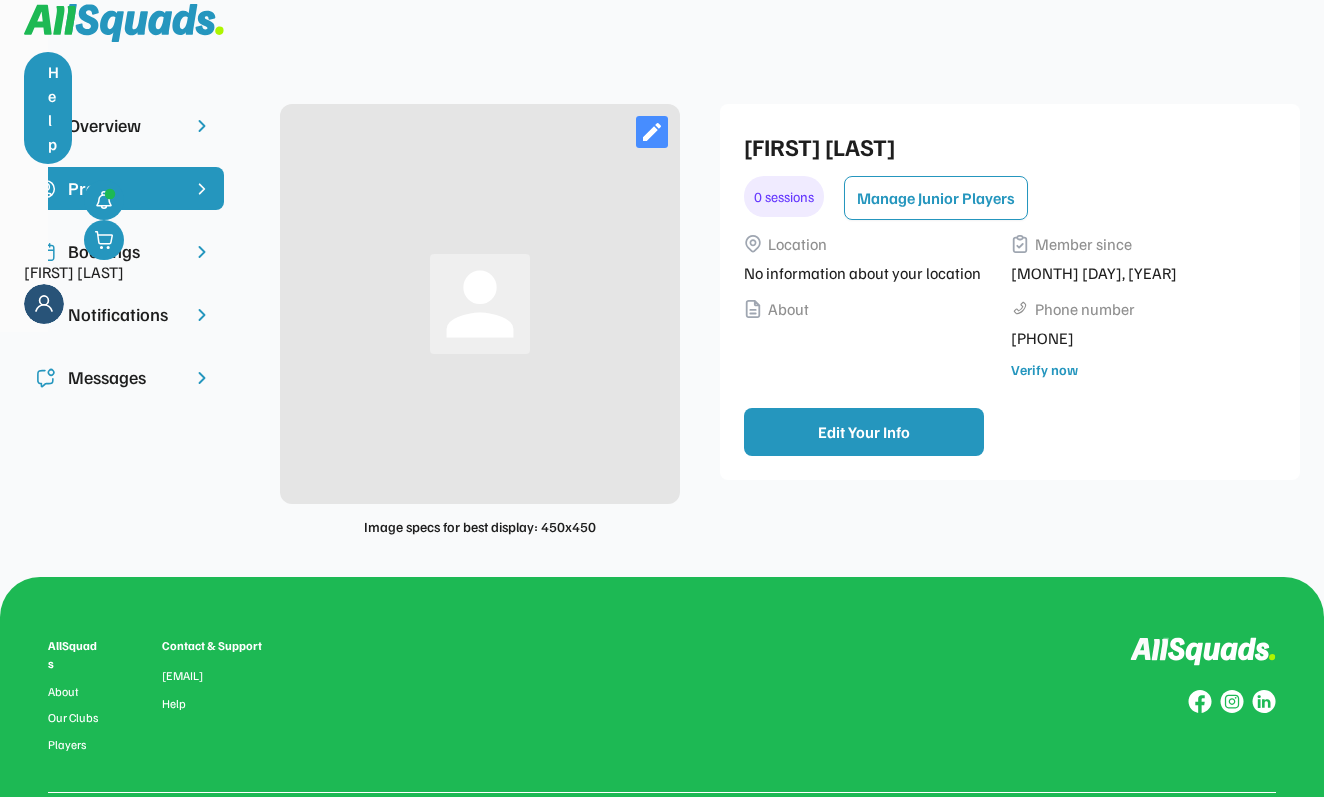 click on "Bookings" at bounding box center [124, 251] 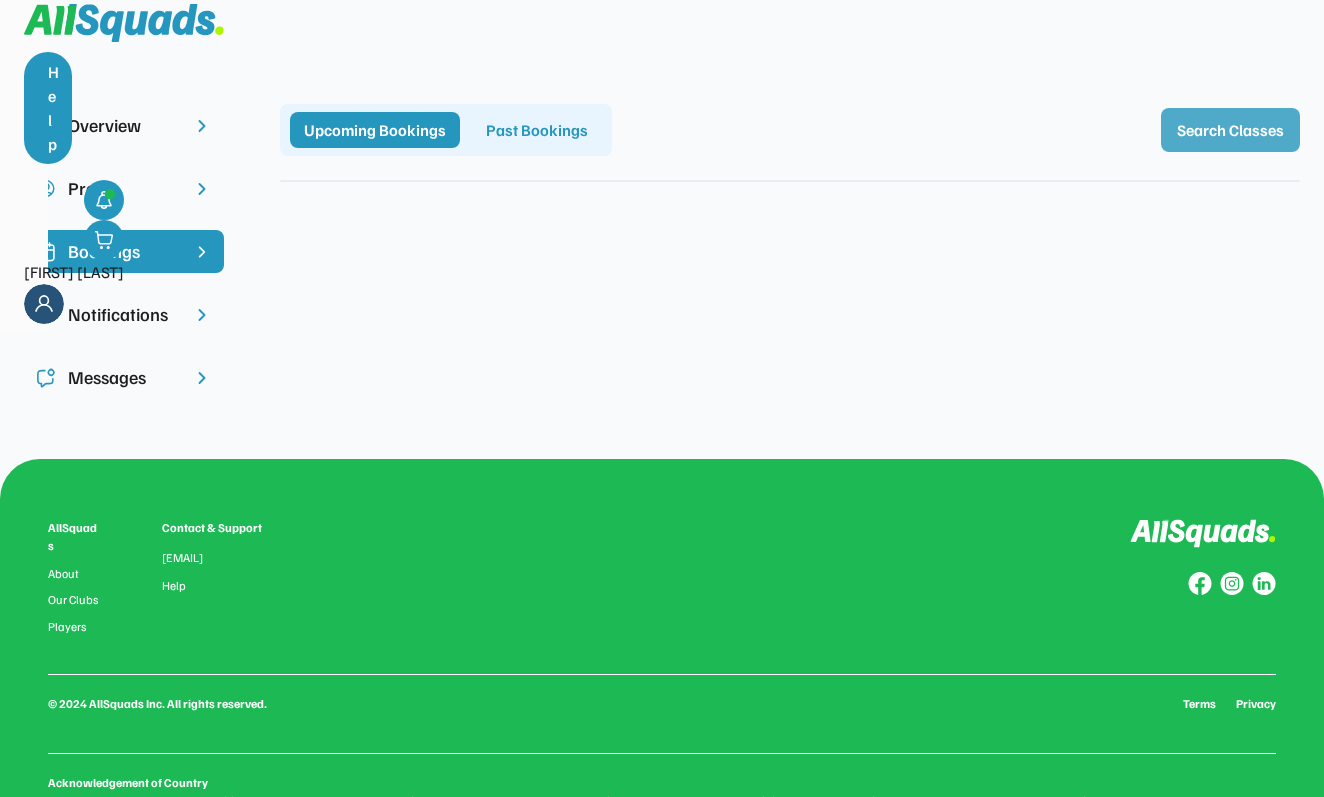 click on "Search Classes" at bounding box center [1230, 130] 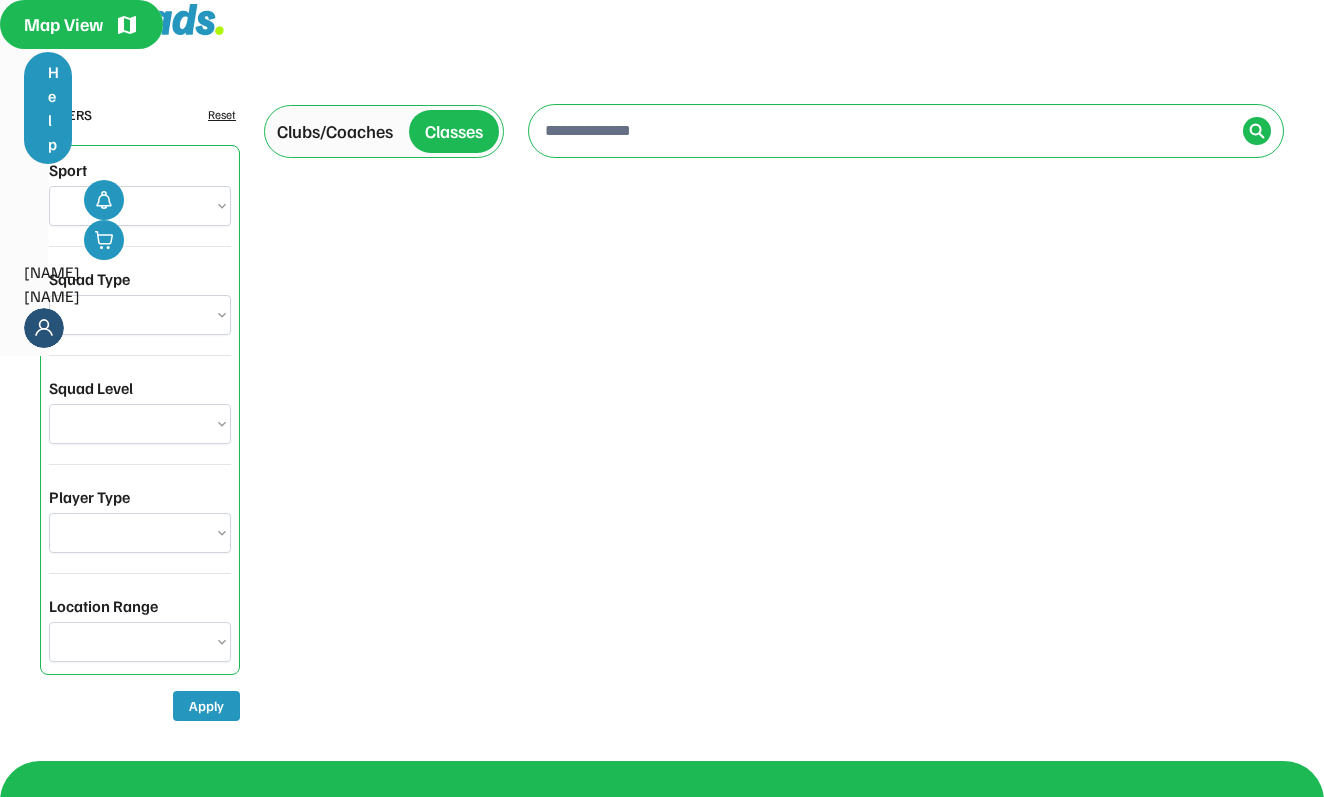 scroll, scrollTop: 0, scrollLeft: 0, axis: both 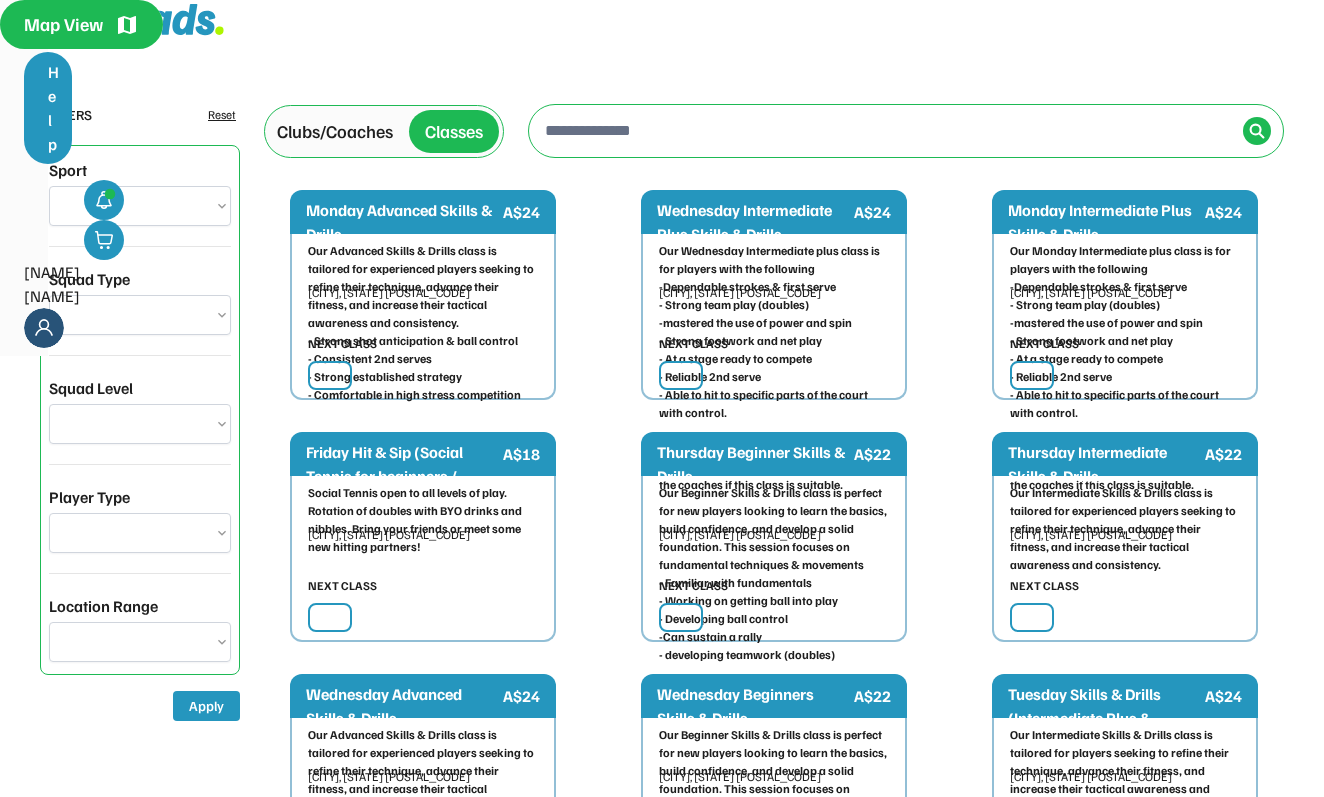 click on "Clubs/Coaches" at bounding box center [335, 131] 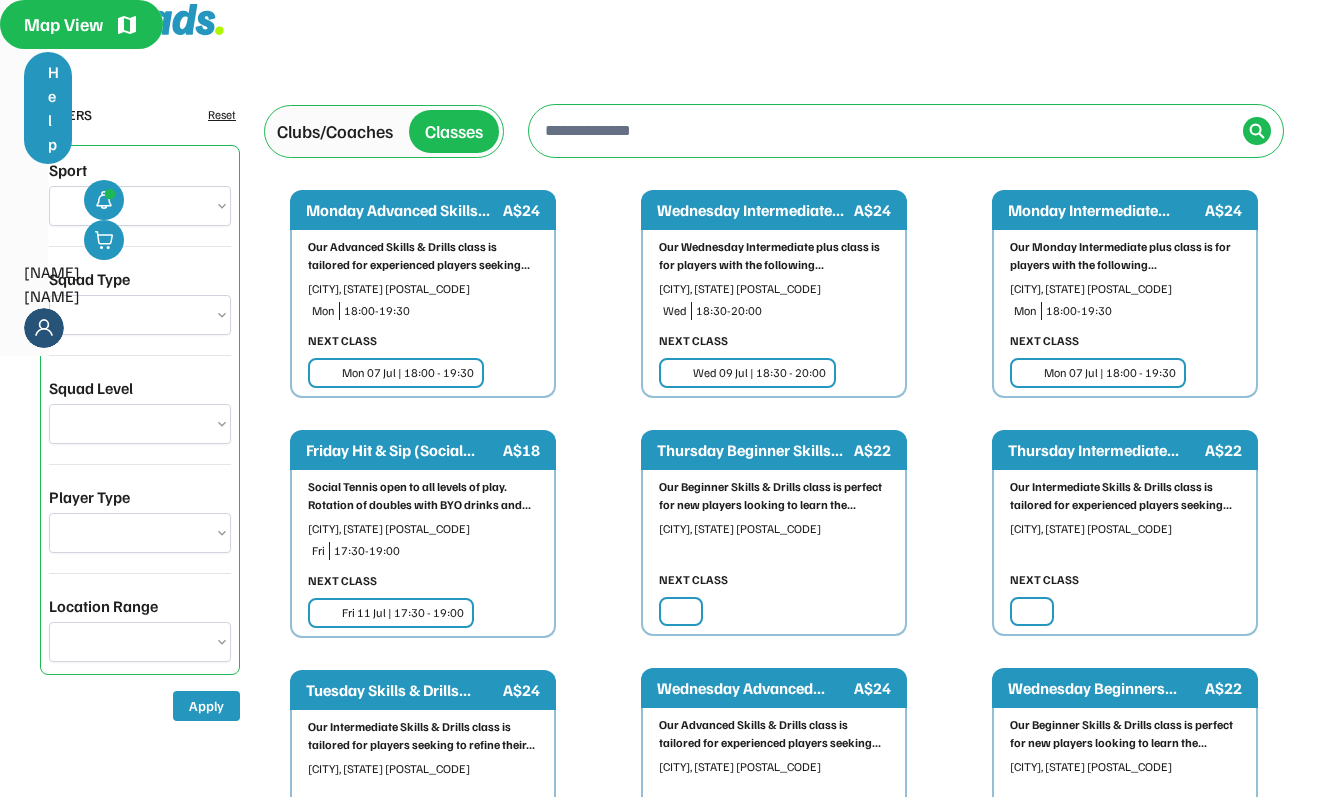 click on "Classes" at bounding box center [454, 131] 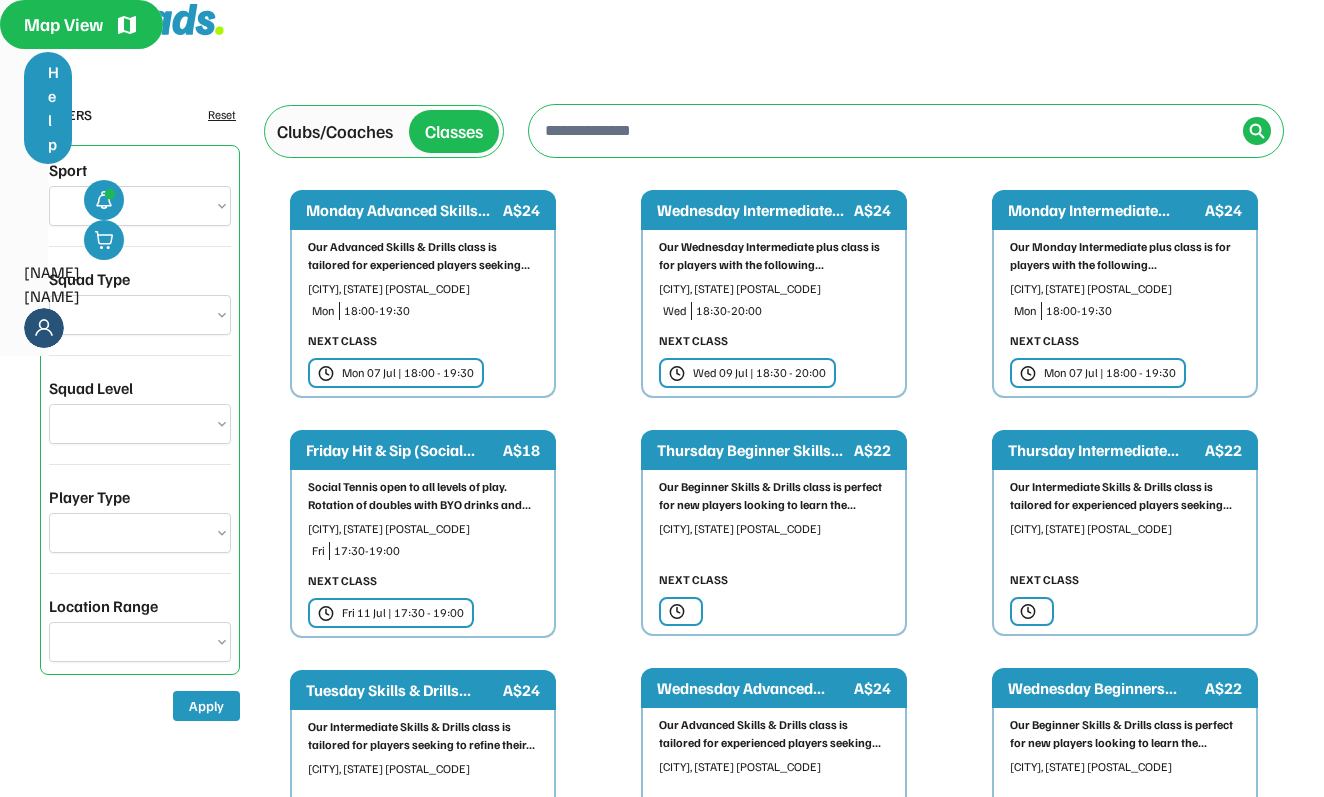 drag, startPoint x: 43, startPoint y: 203, endPoint x: 88, endPoint y: 205, distance: 45.044422 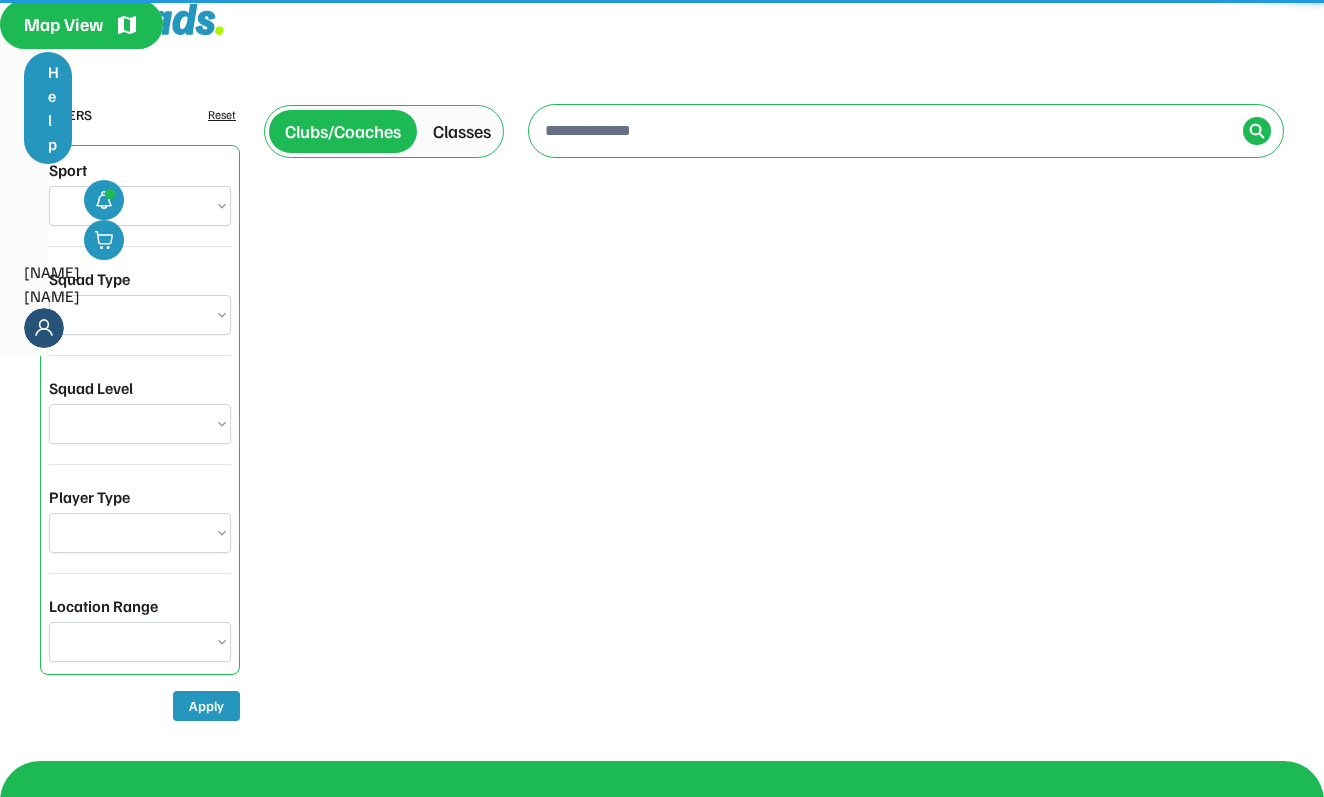 click on "**********" at bounding box center (140, 206) 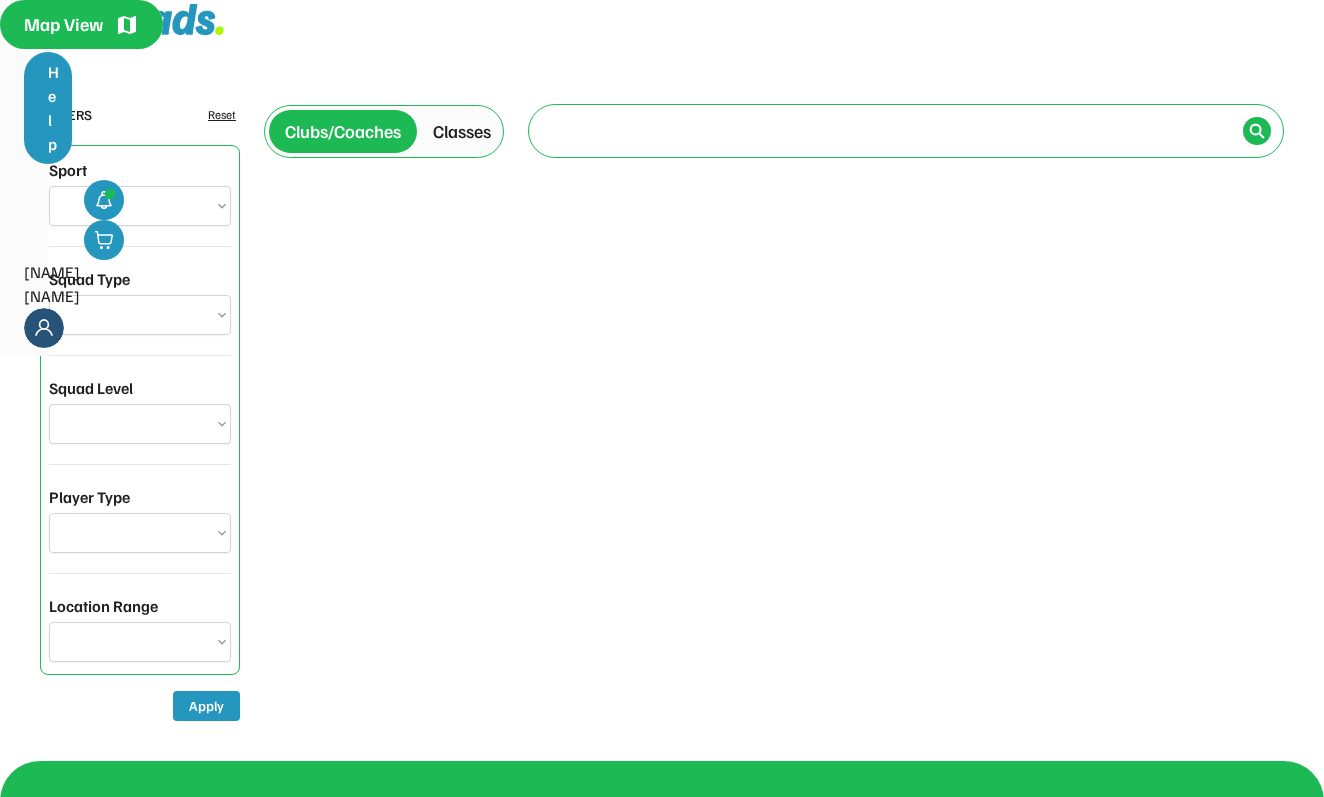 drag, startPoint x: 578, startPoint y: 134, endPoint x: 592, endPoint y: 129, distance: 14.866069 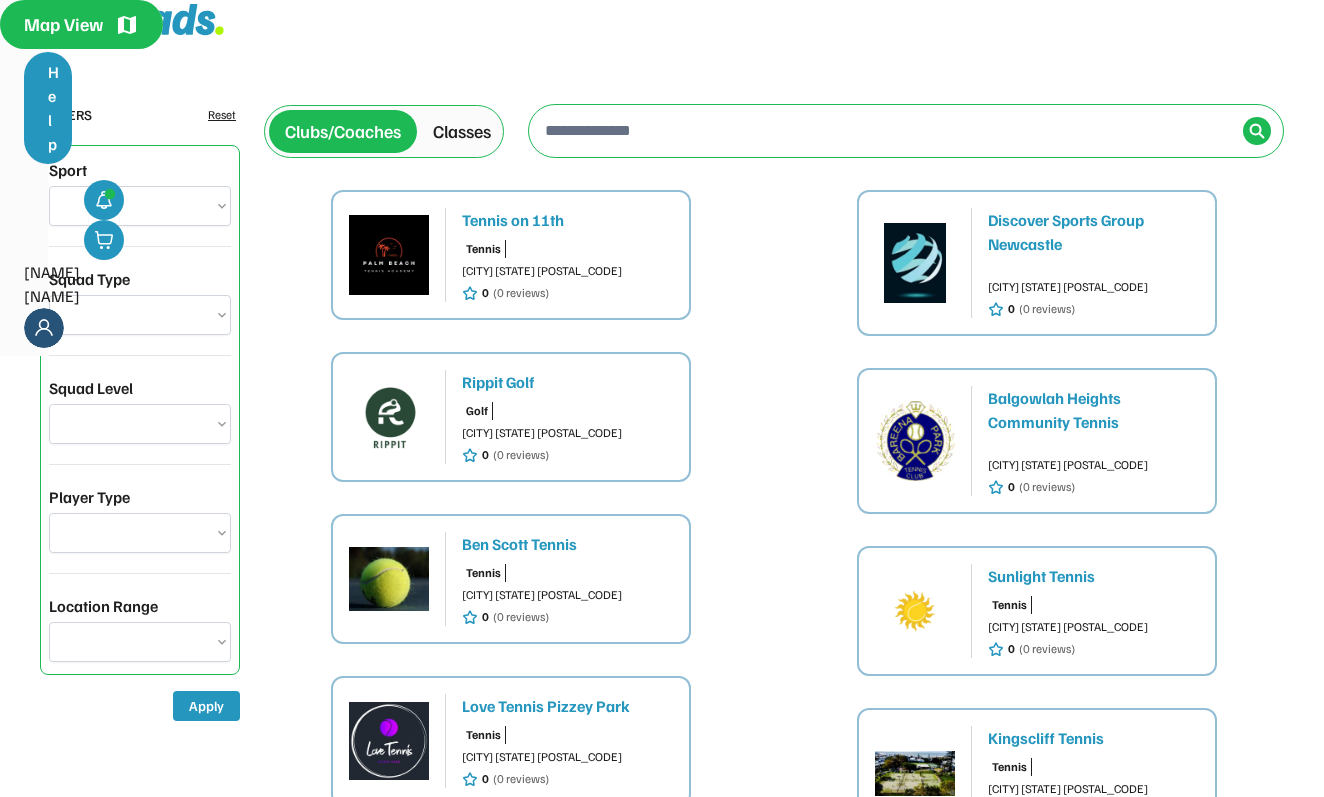 click at bounding box center [389, 255] 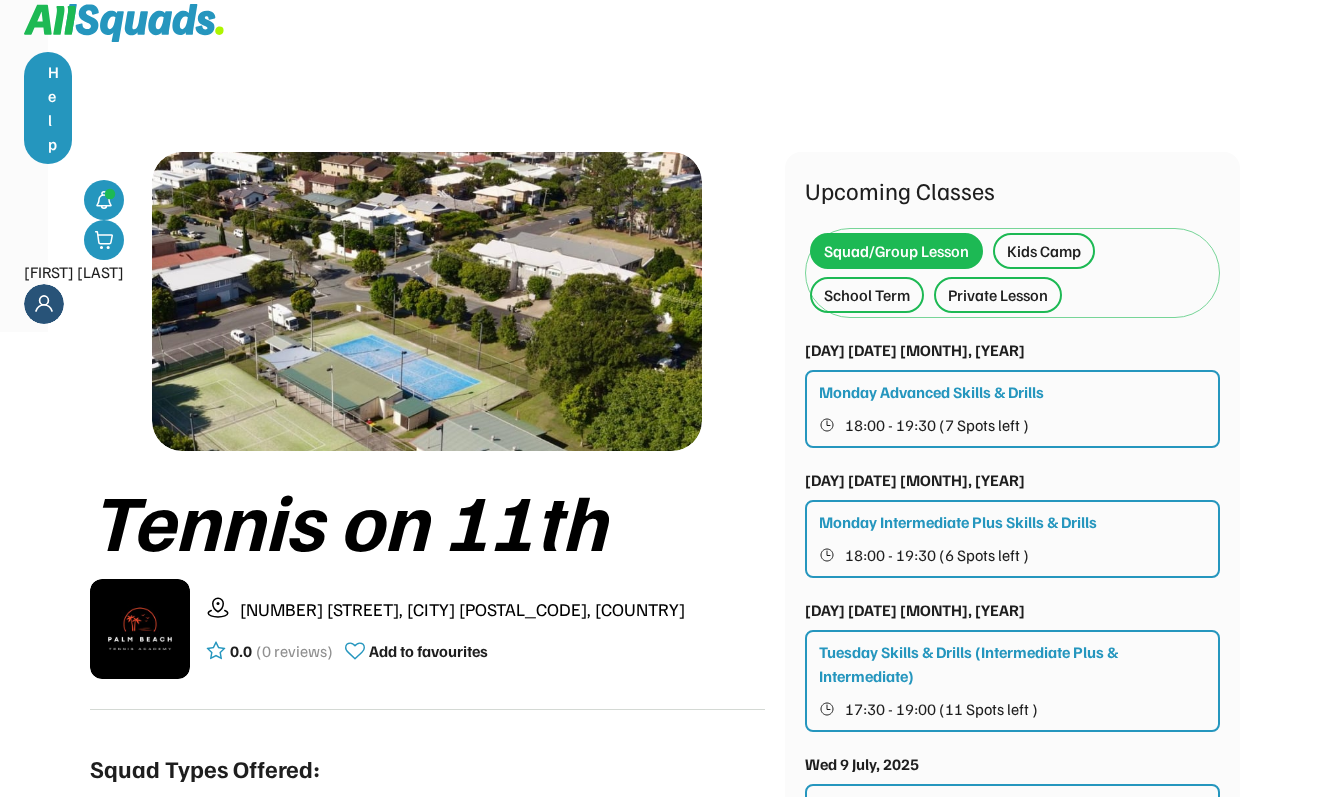 scroll, scrollTop: 0, scrollLeft: 0, axis: both 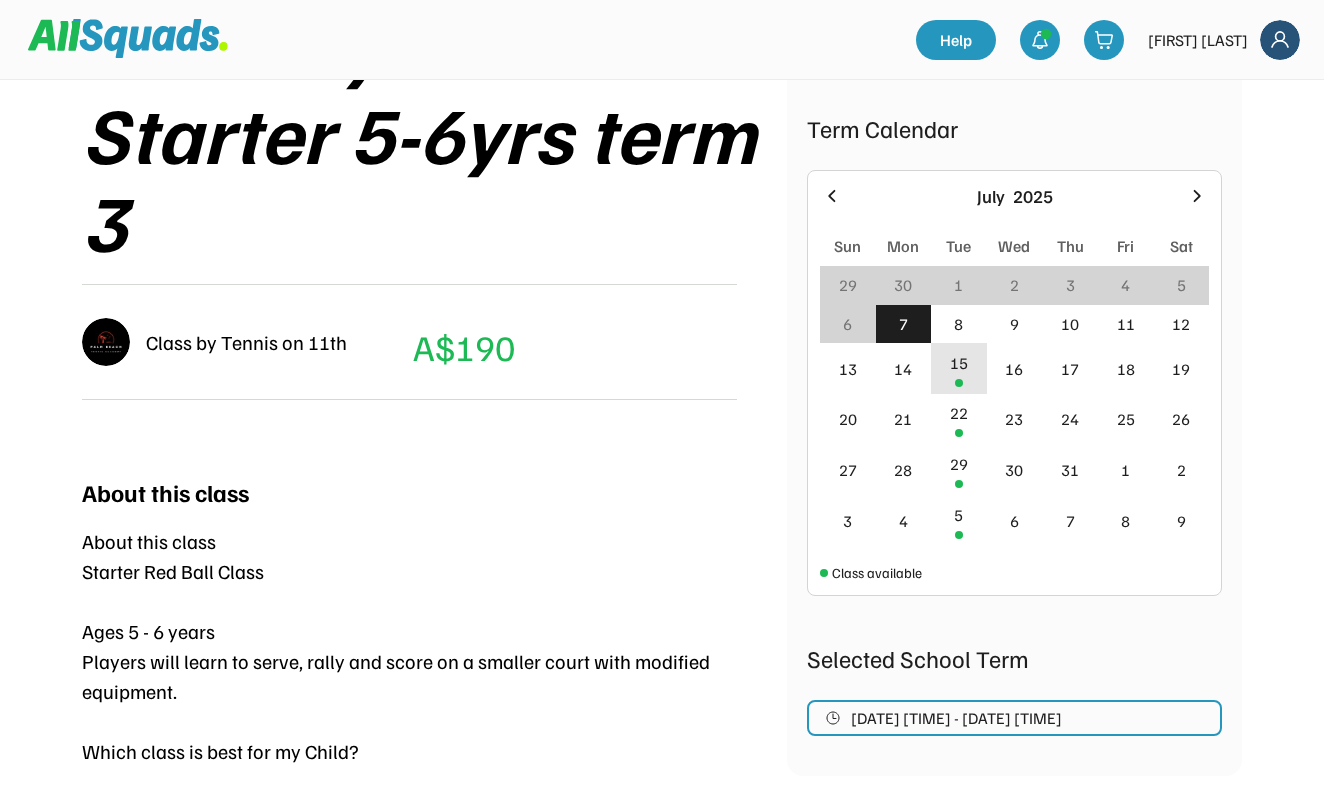 click on "15" at bounding box center (959, 363) 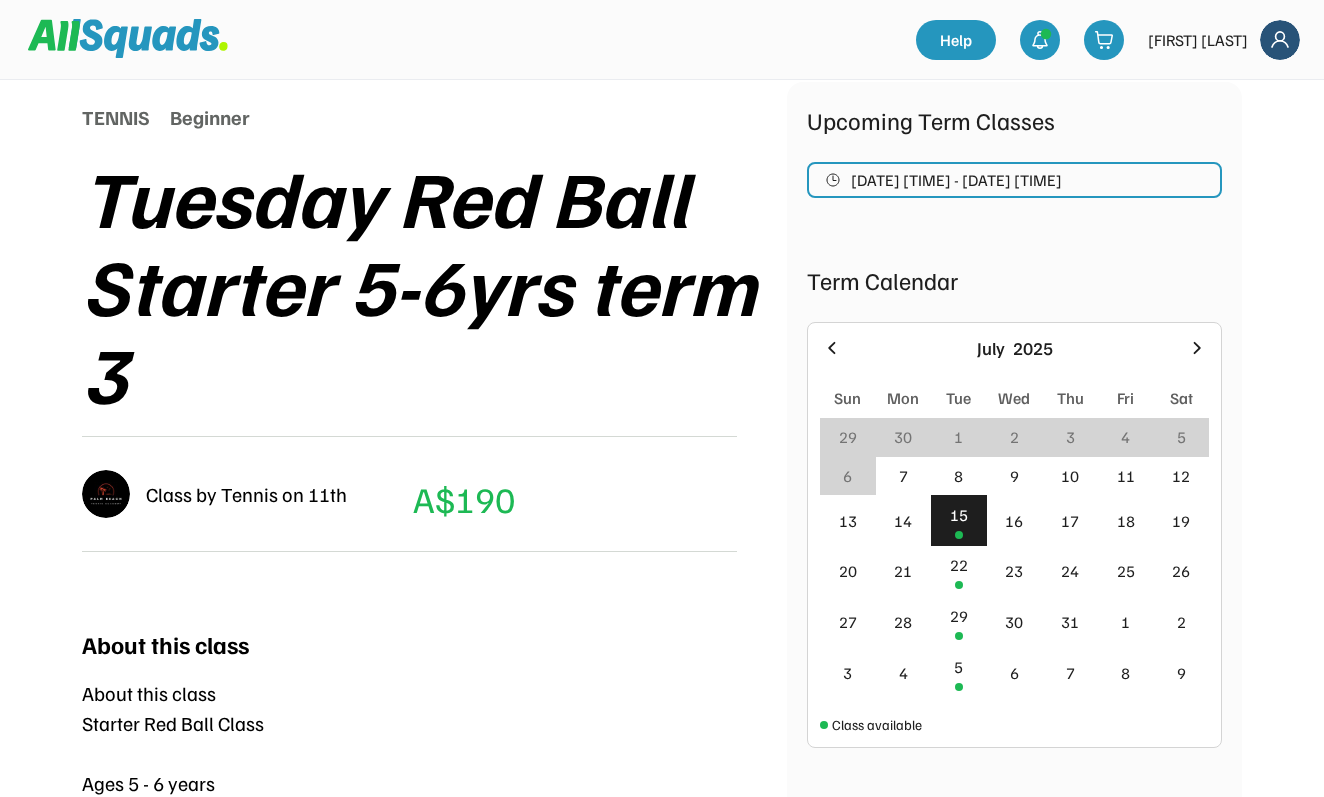 scroll, scrollTop: 224, scrollLeft: 0, axis: vertical 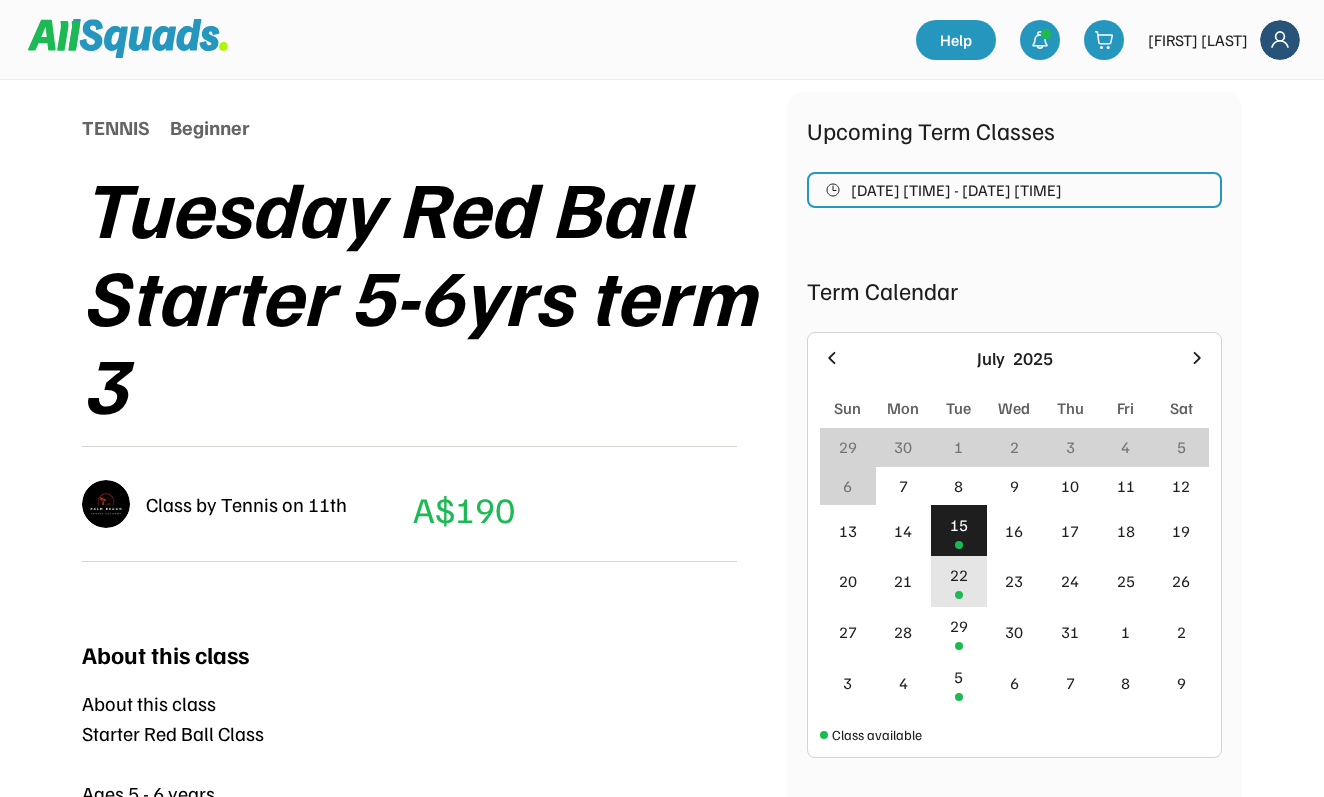 click on "22" at bounding box center (959, 575) 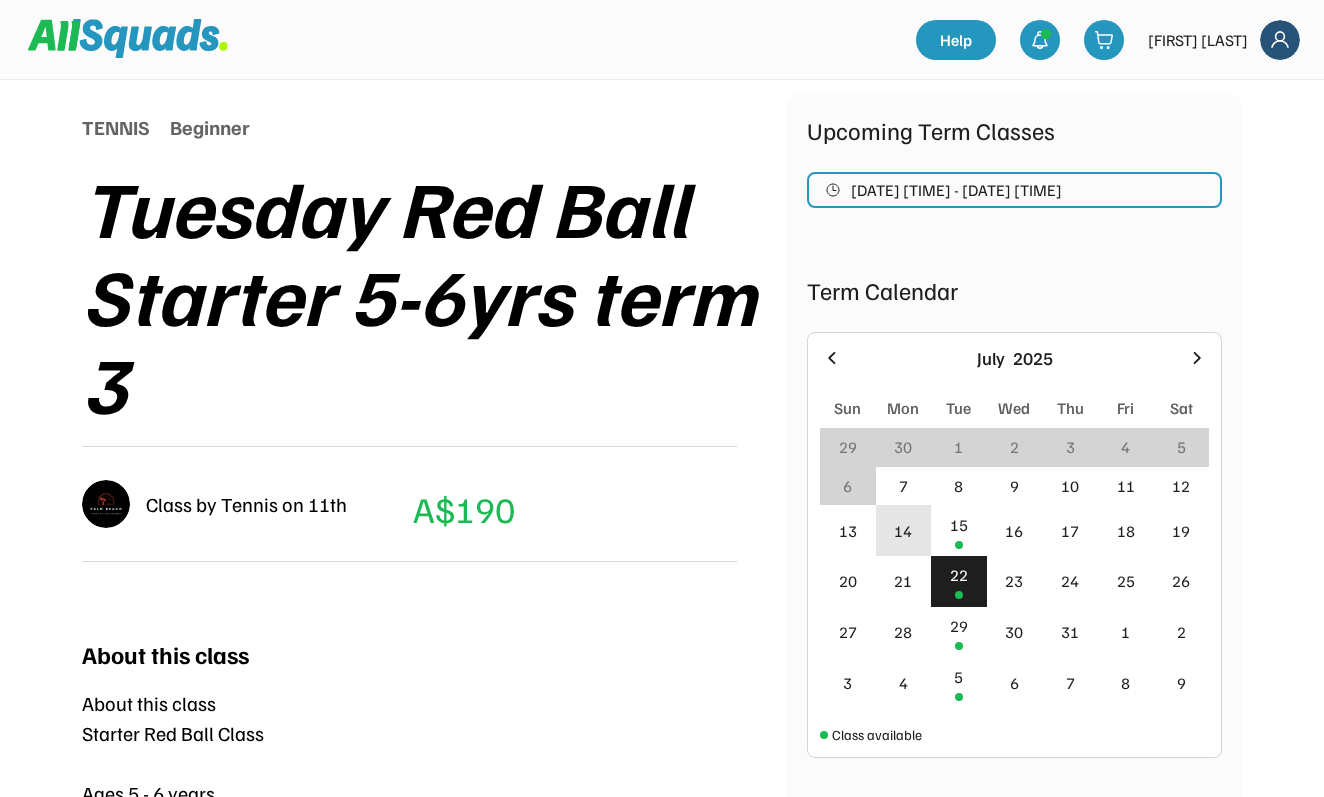 click on "14" at bounding box center (904, 530) 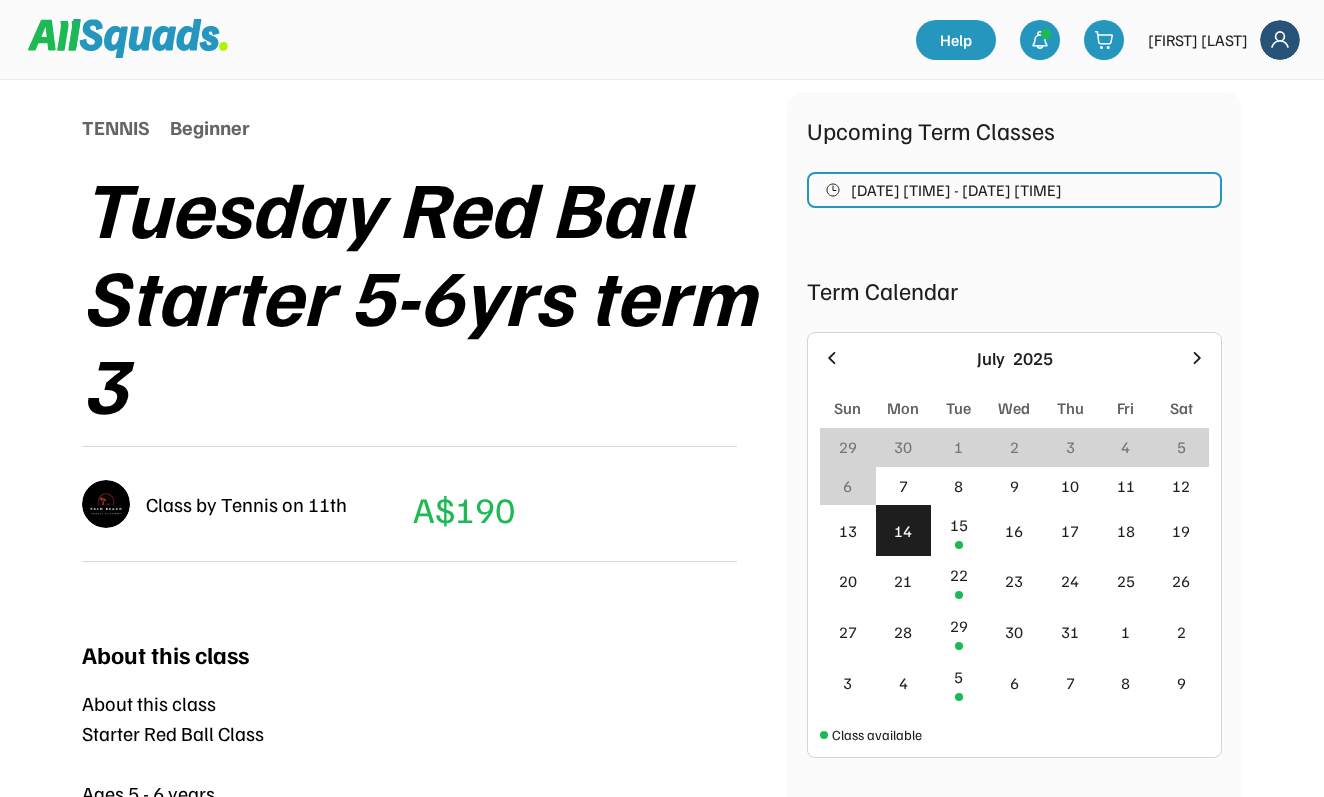 click on "[DATE] [TIME] - [DATE] [TIME]" at bounding box center [1014, 190] 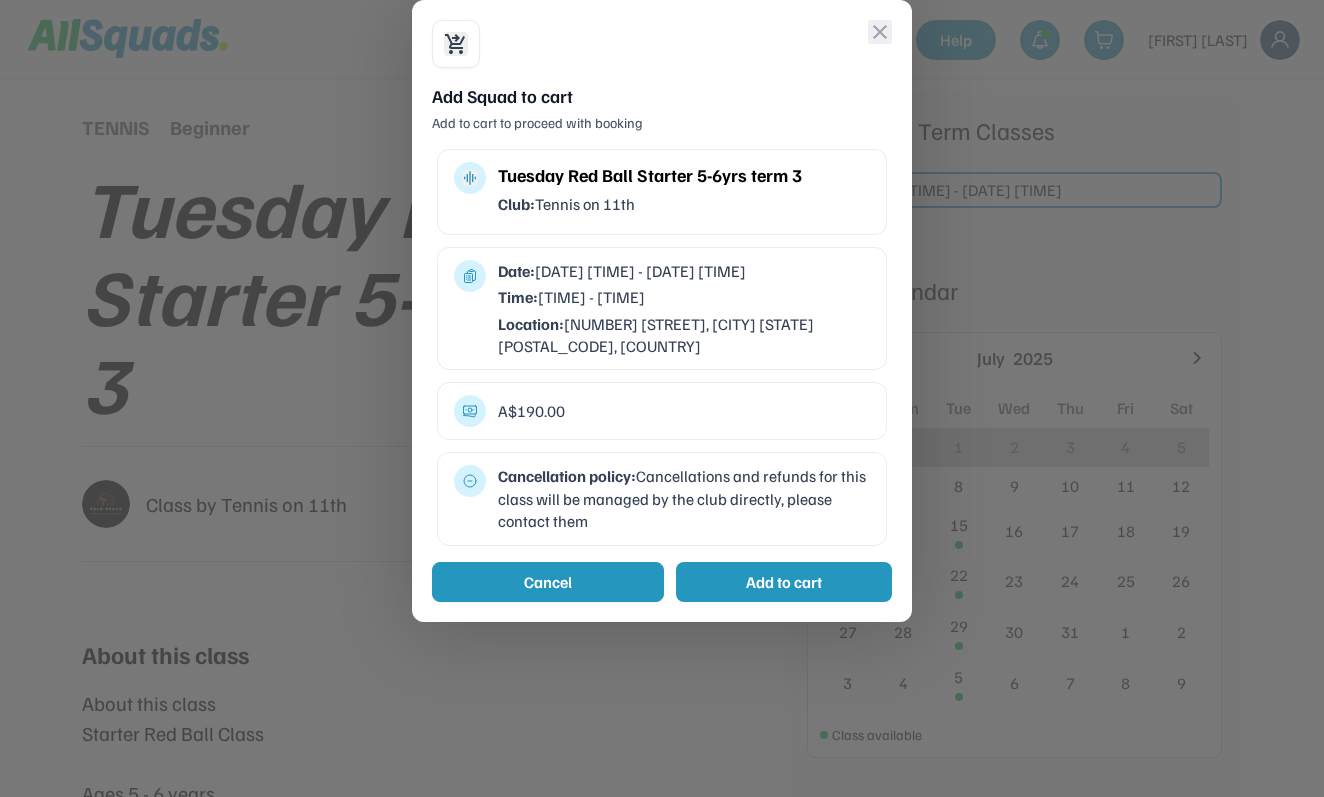 click on "Cancel" at bounding box center (548, 582) 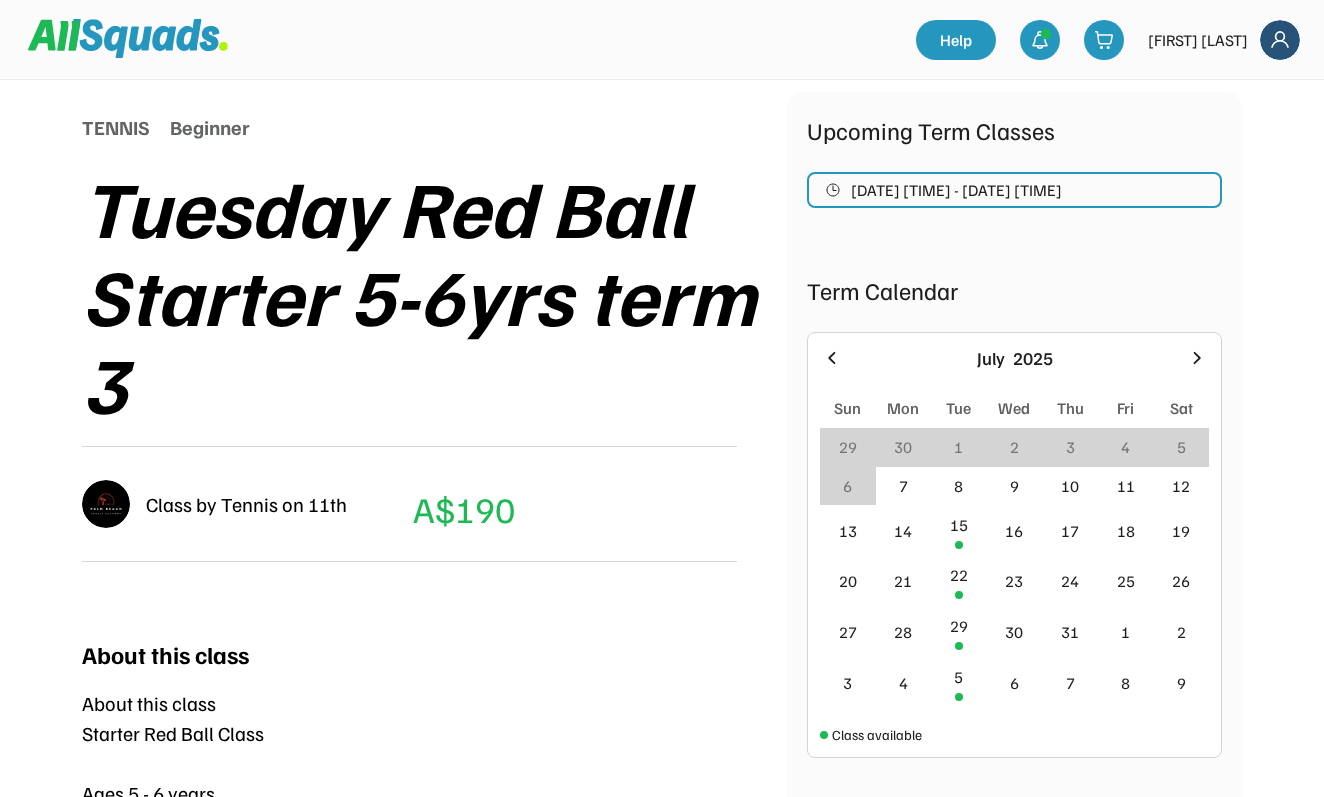click on "Beginner" at bounding box center [210, 127] 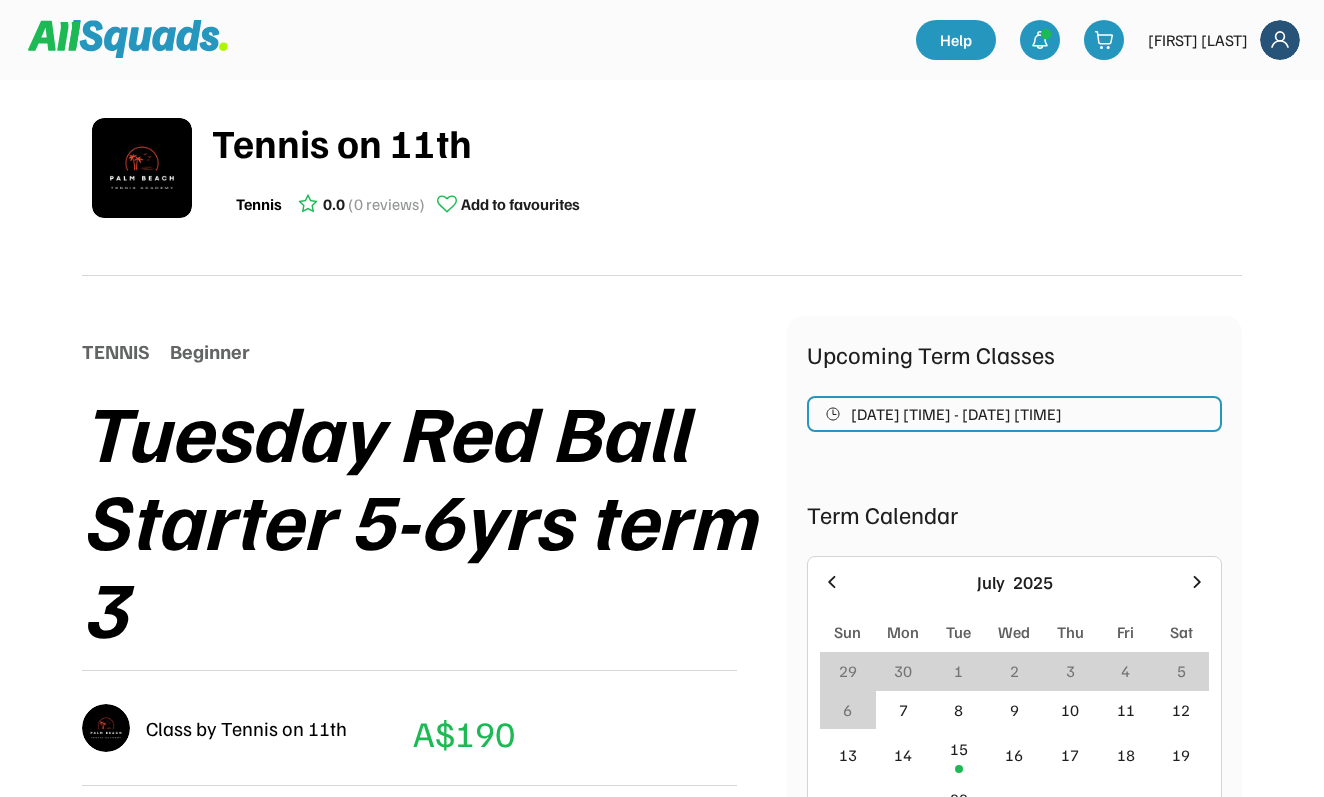 scroll, scrollTop: 0, scrollLeft: 0, axis: both 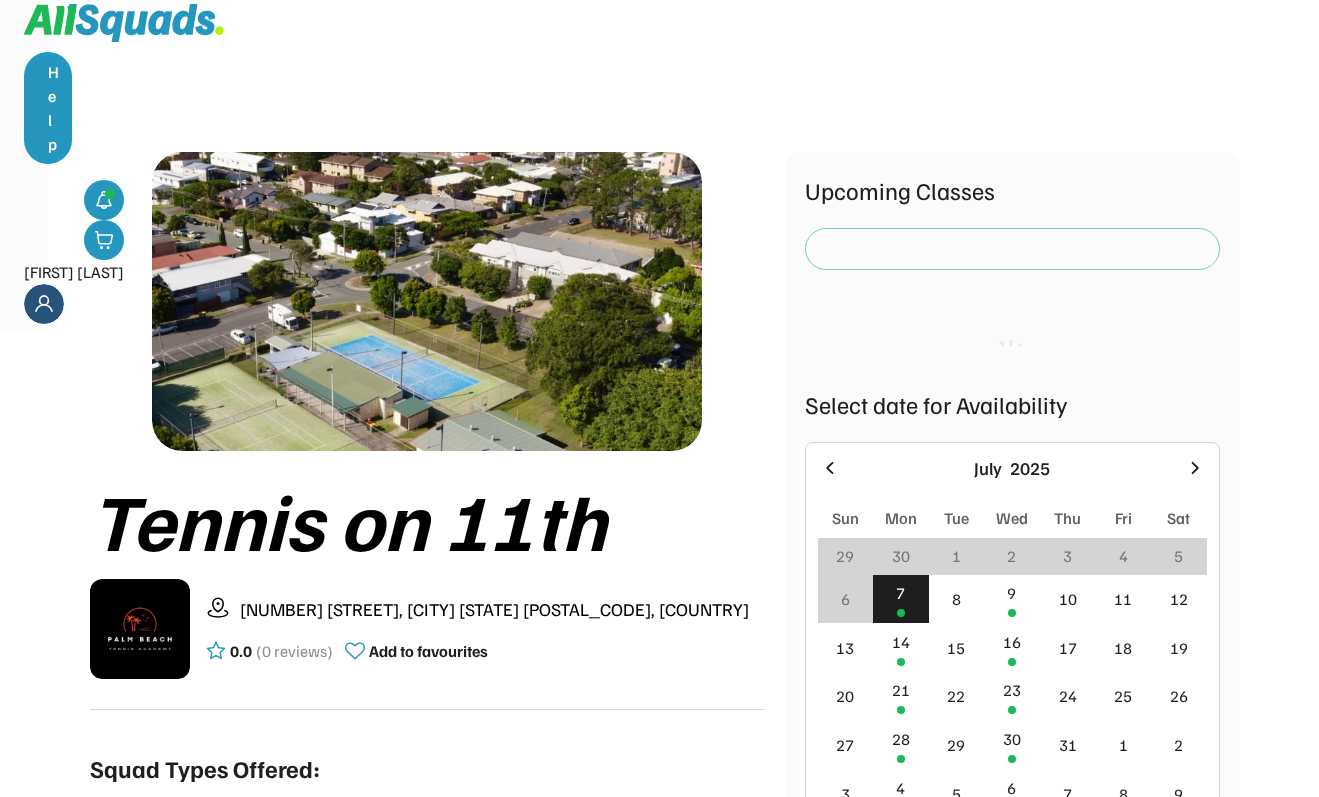 click at bounding box center (1012, 249) 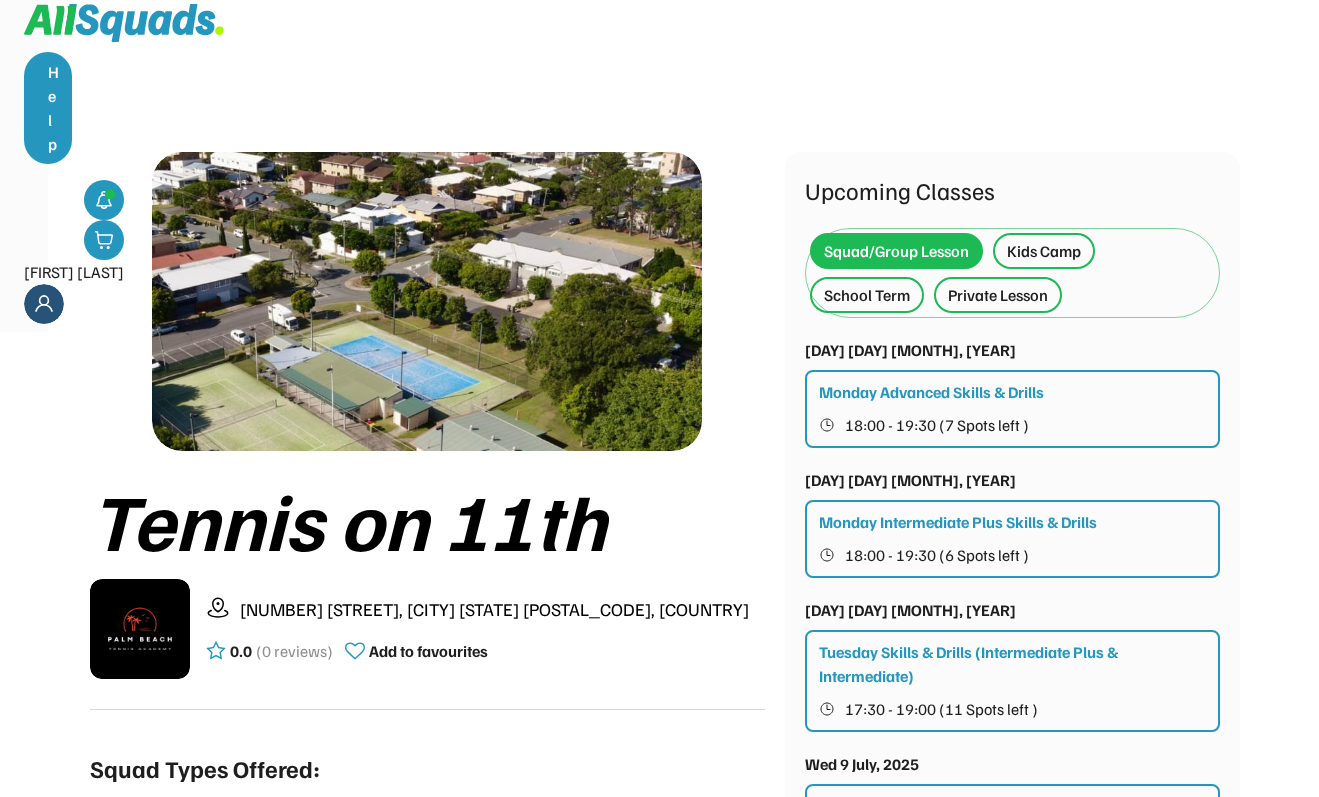 click on "School Term" at bounding box center [867, 295] 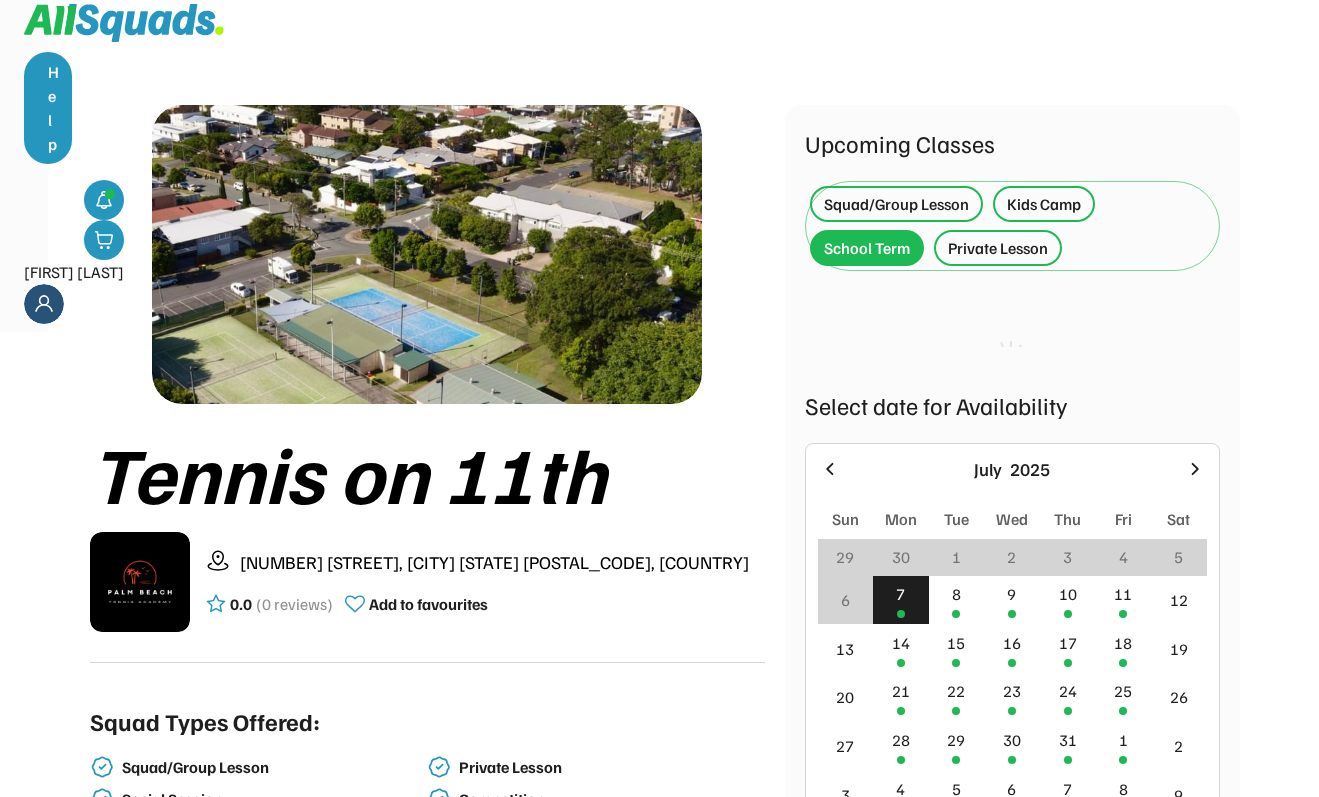 scroll, scrollTop: 11, scrollLeft: 0, axis: vertical 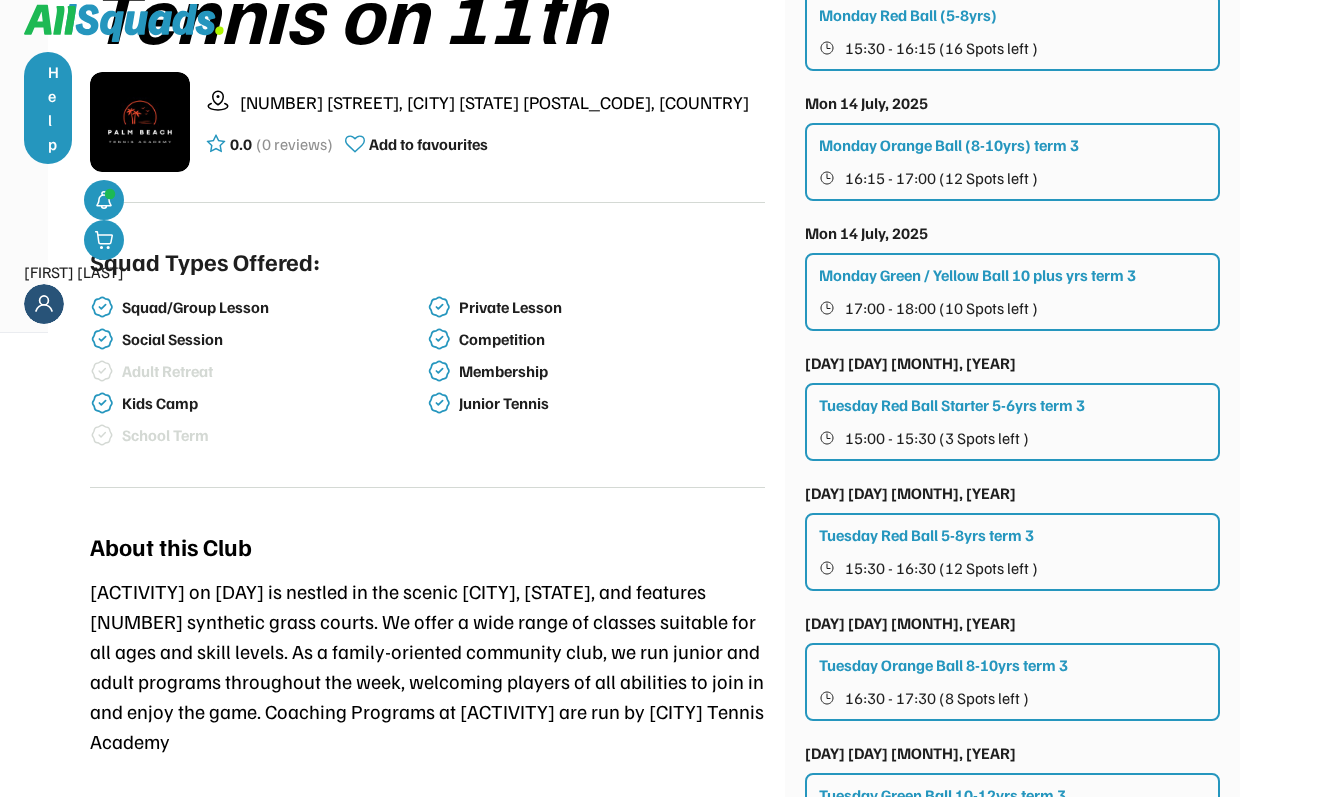 click on "Tuesday Red Ball 5-8yrs term 3 15:30 - 16:30  (12 Spots left )" at bounding box center [1012, 552] 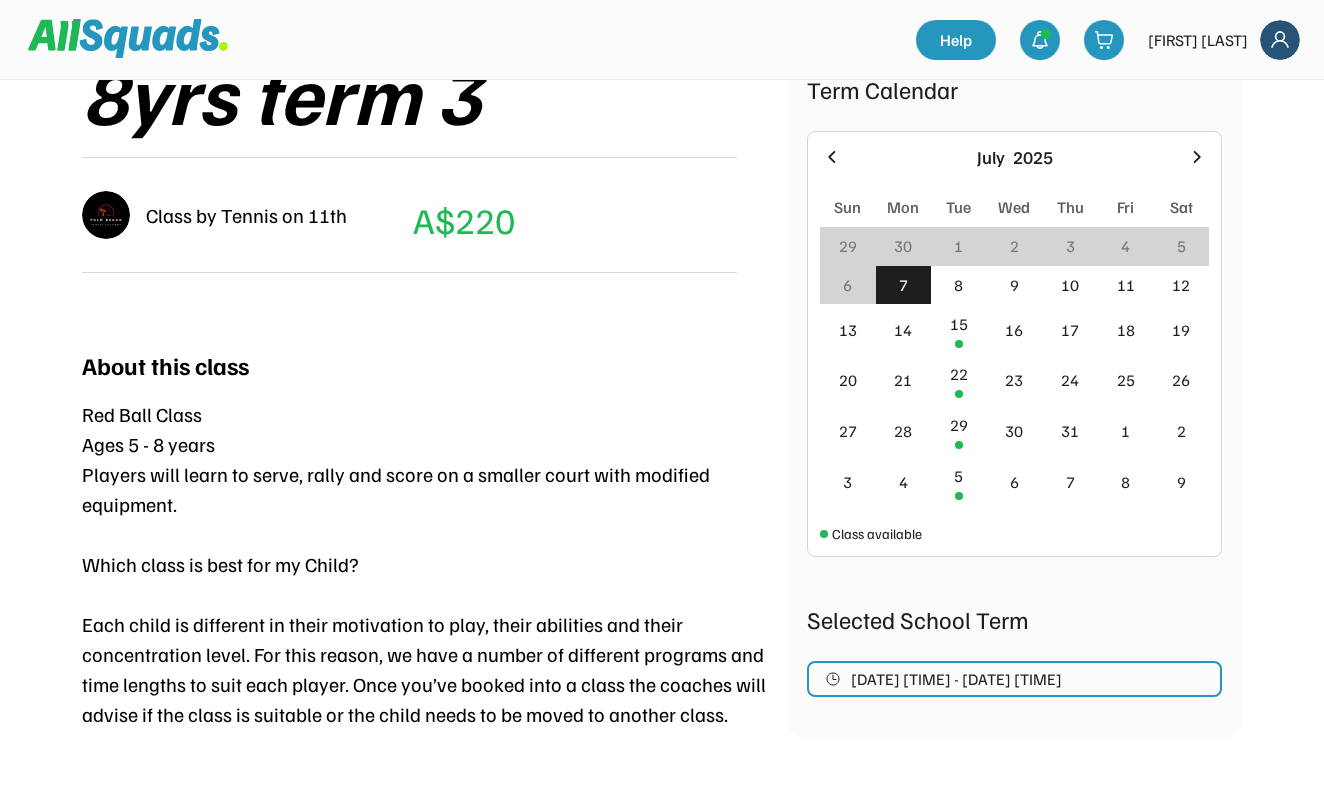 scroll, scrollTop: 422, scrollLeft: 0, axis: vertical 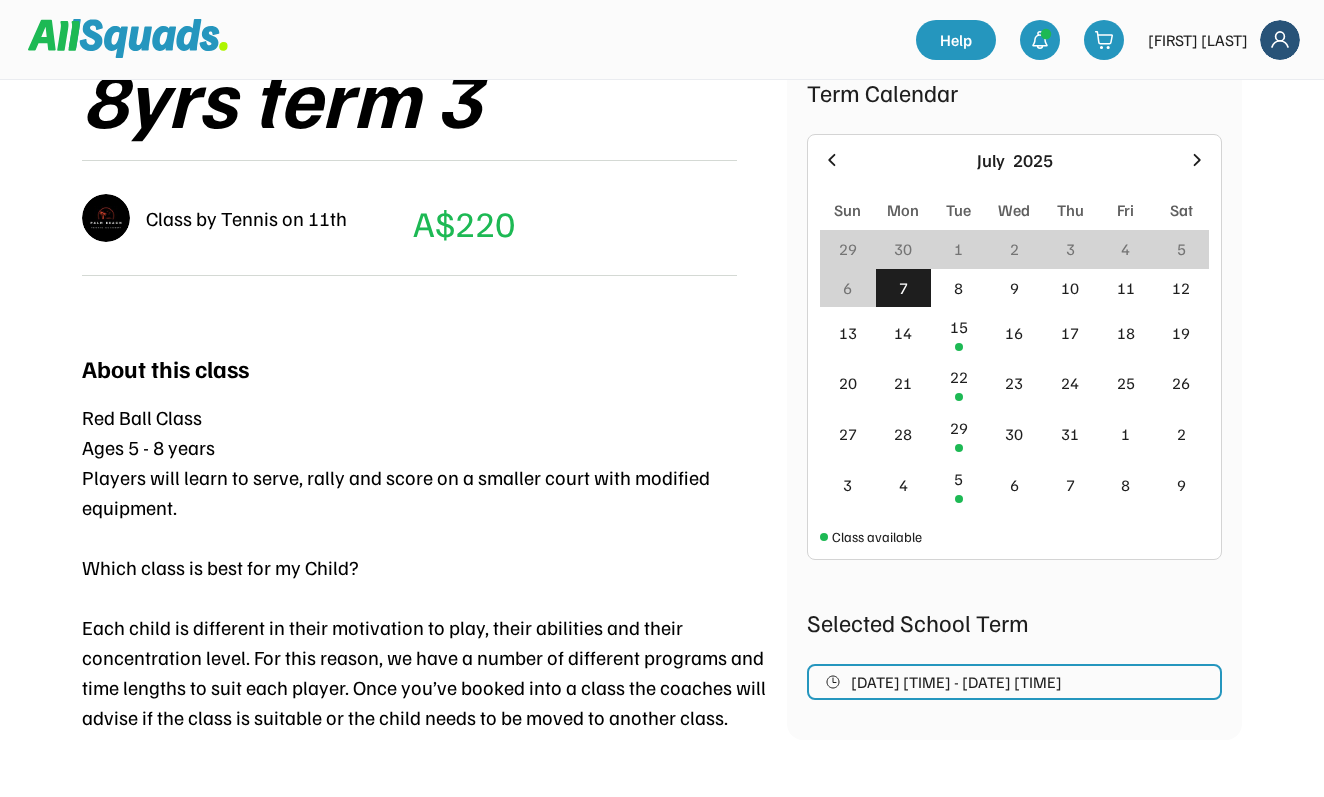 click on "[DATE] [TIME] - [DATE] [TIME]" at bounding box center [956, 682] 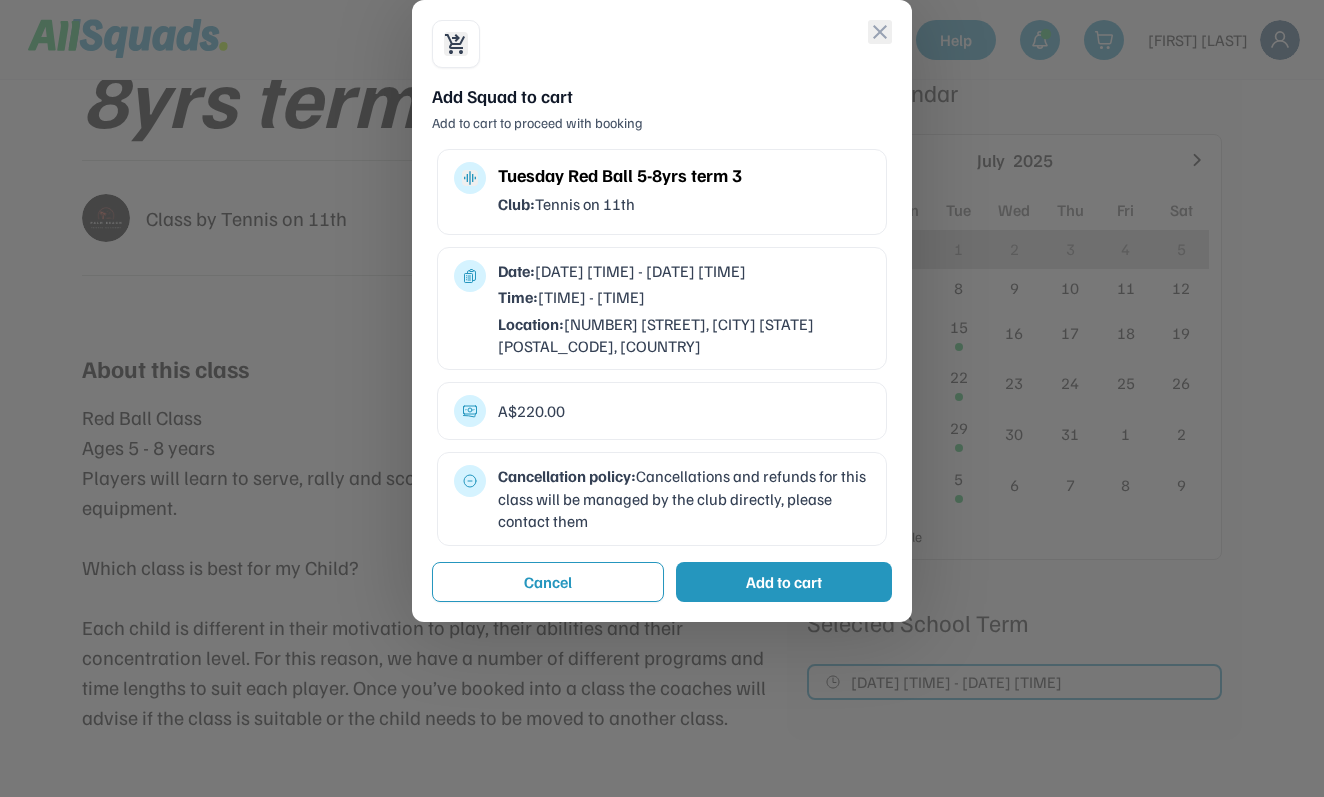 click on "Add to cart" at bounding box center (784, 582) 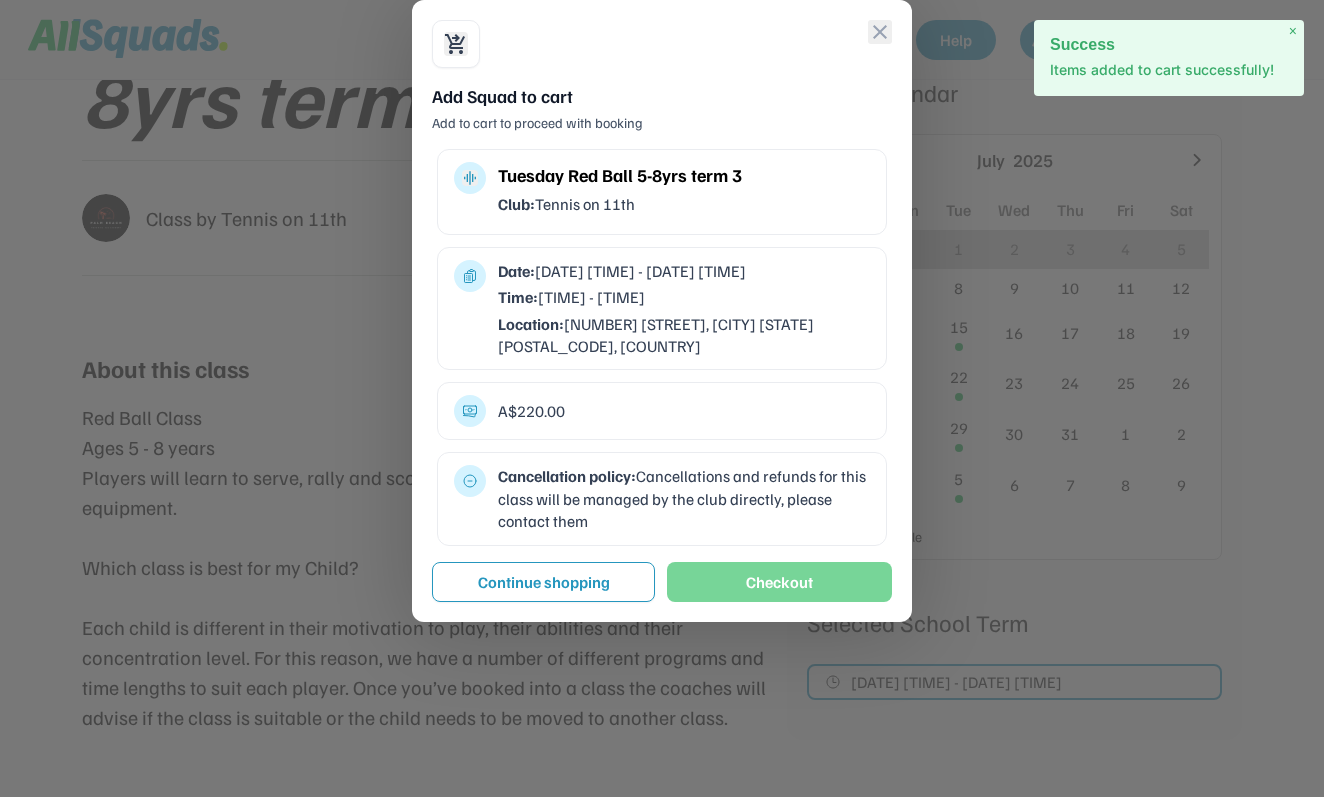 click on "Checkout" at bounding box center [779, 582] 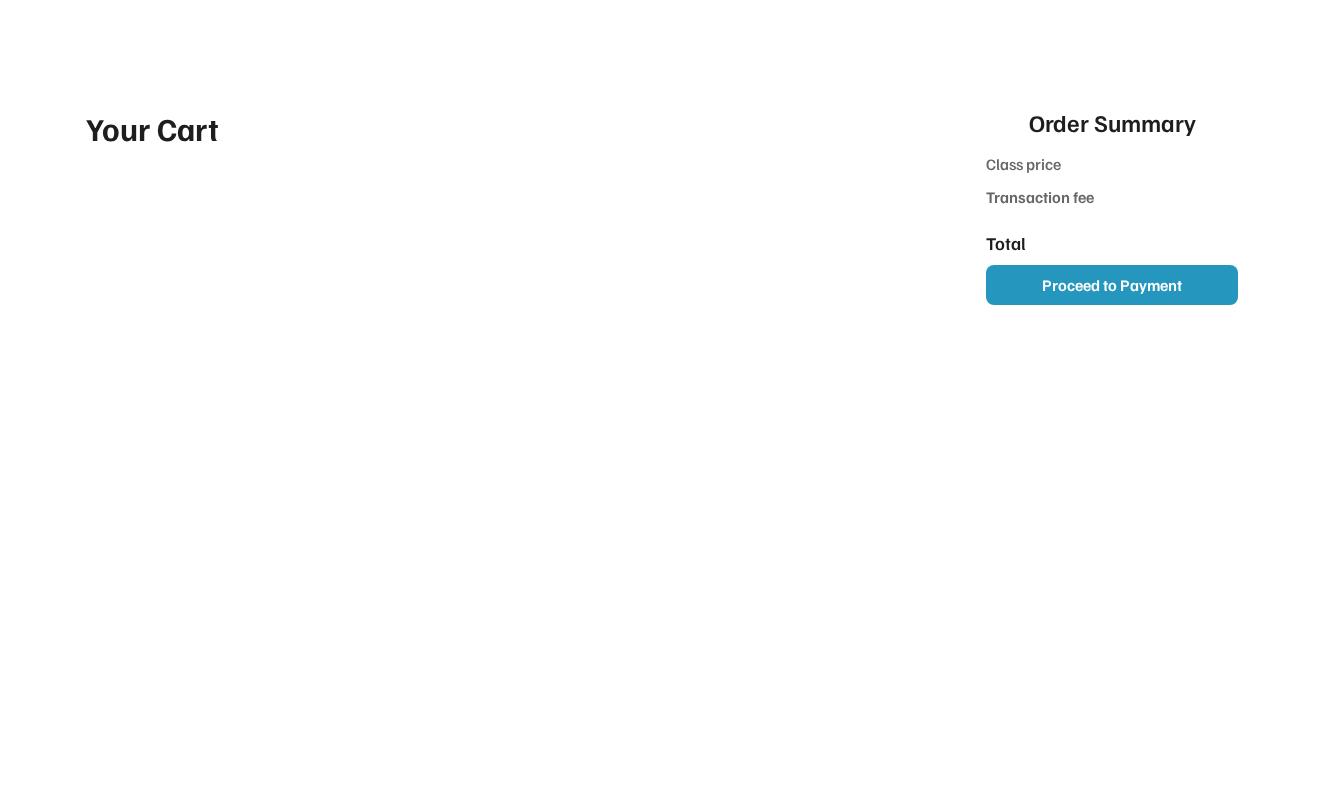 scroll, scrollTop: 0, scrollLeft: 0, axis: both 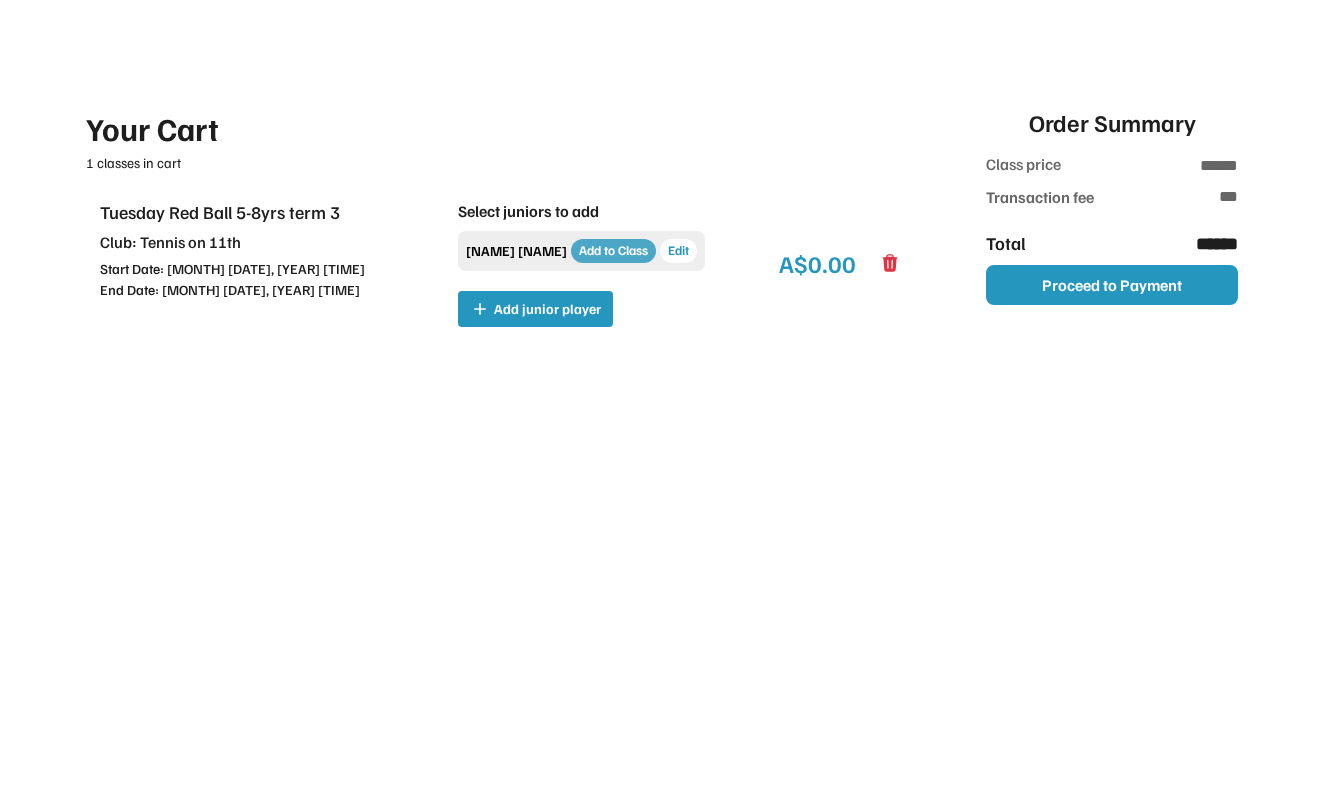 click on "Add to Class" at bounding box center (613, 251) 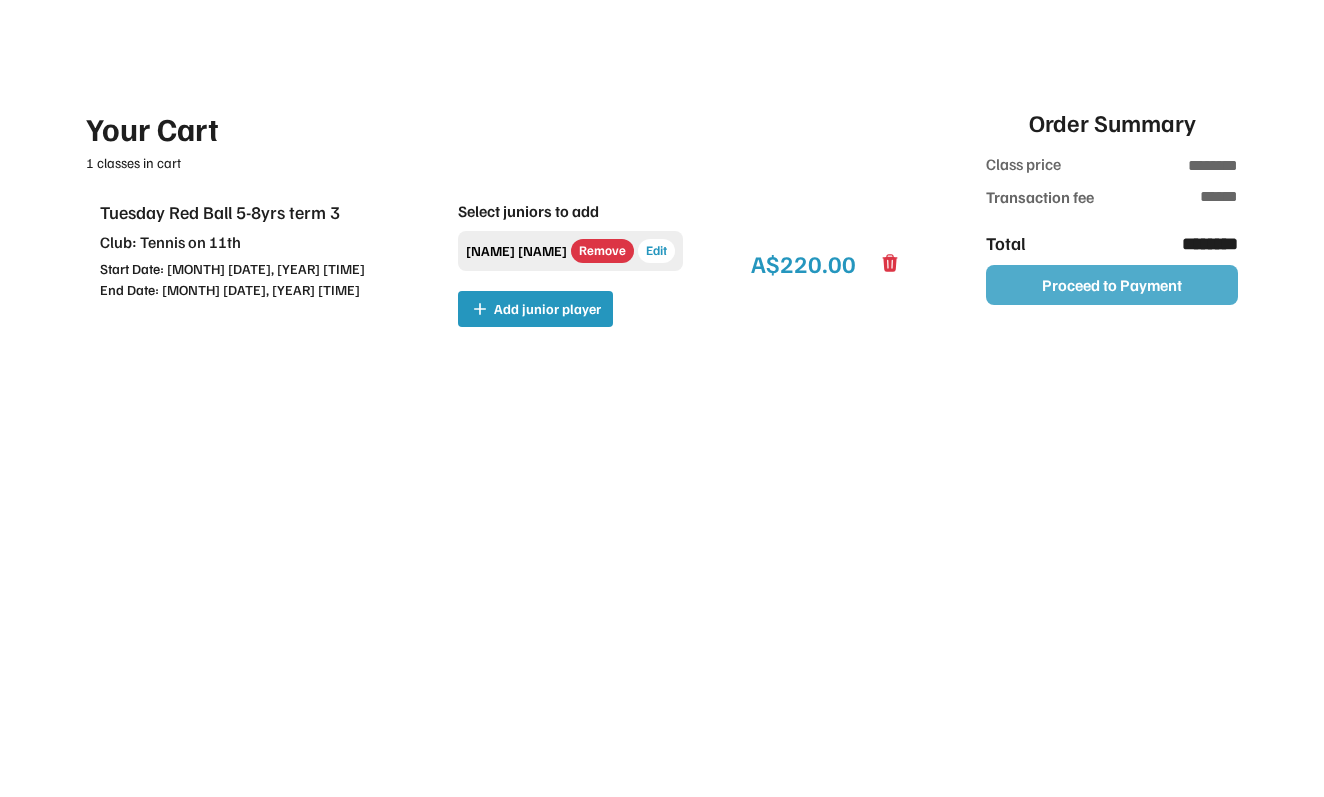 click on "Proceed to Payment" at bounding box center (1112, 285) 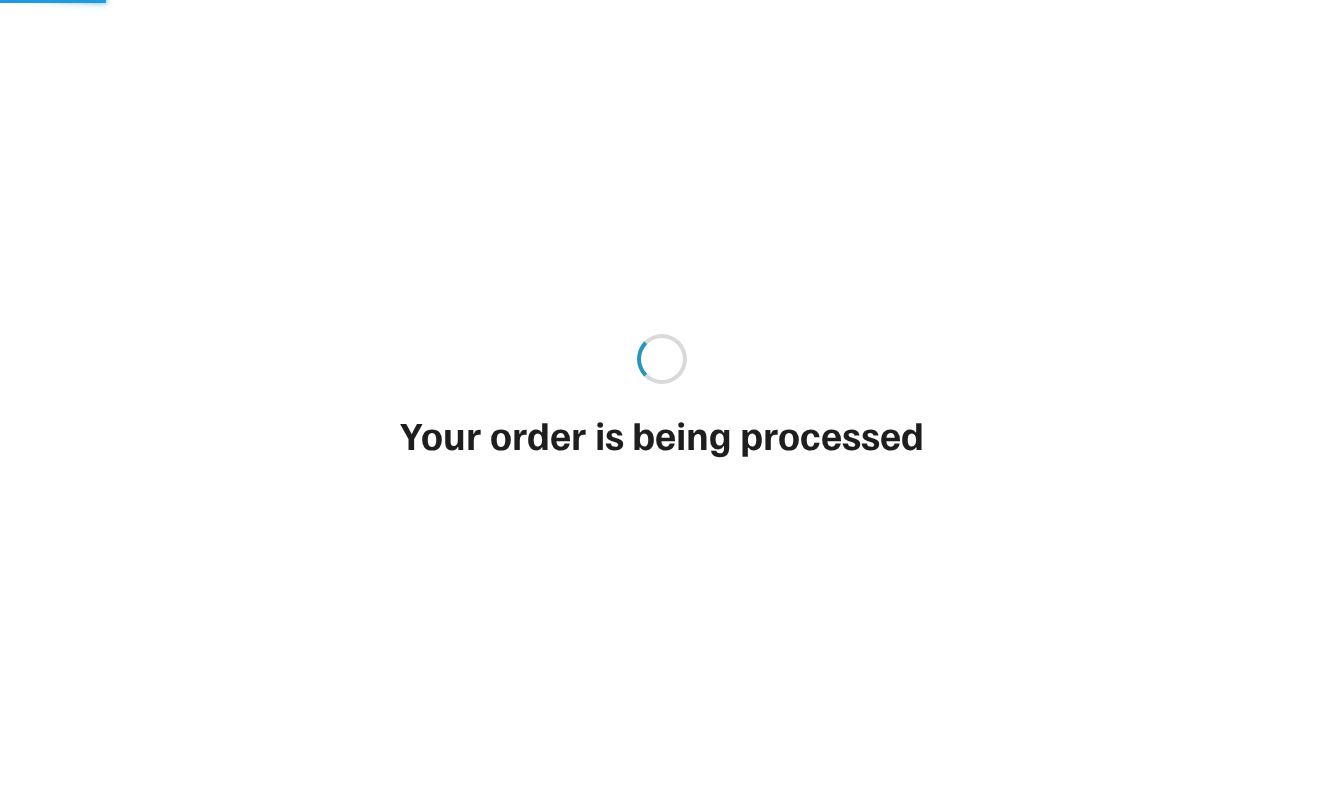 scroll, scrollTop: 0, scrollLeft: 0, axis: both 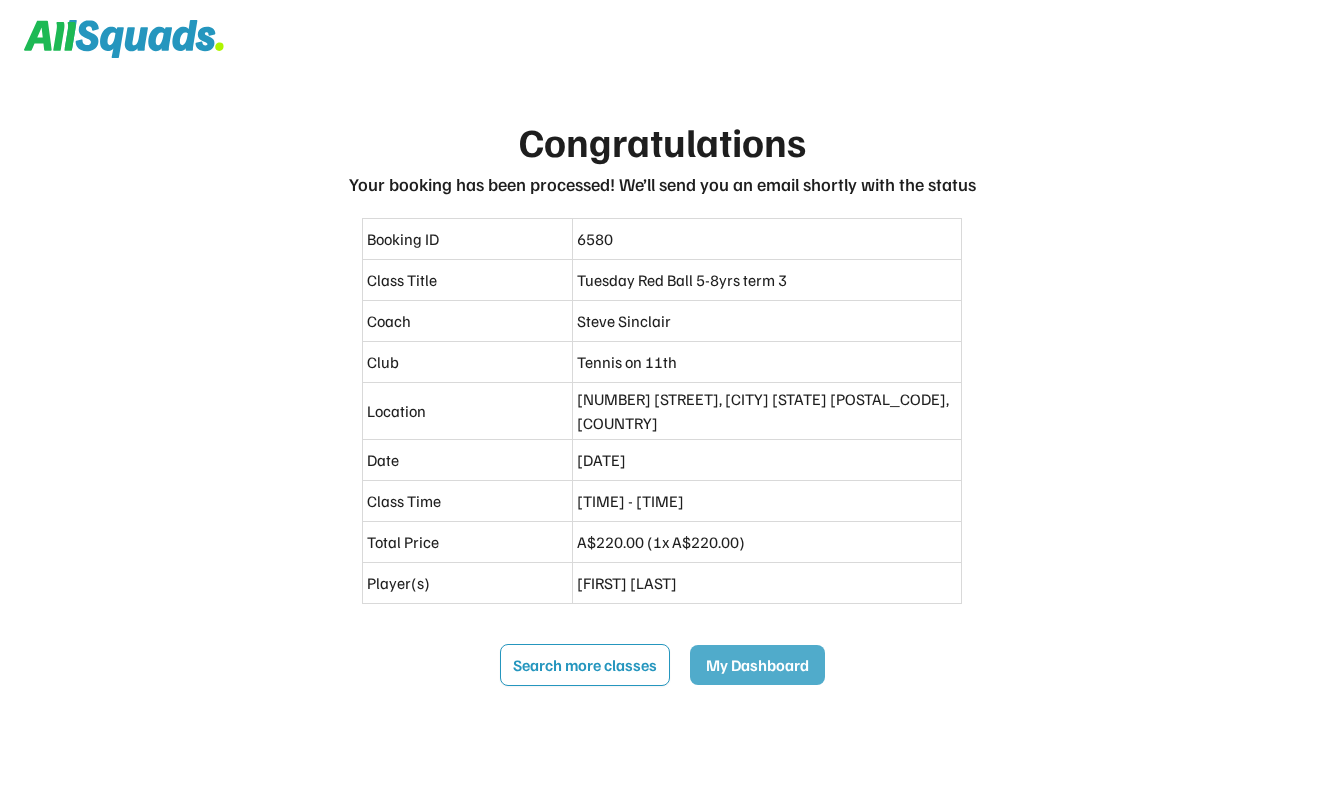 click on "My Dashboard" at bounding box center (757, 665) 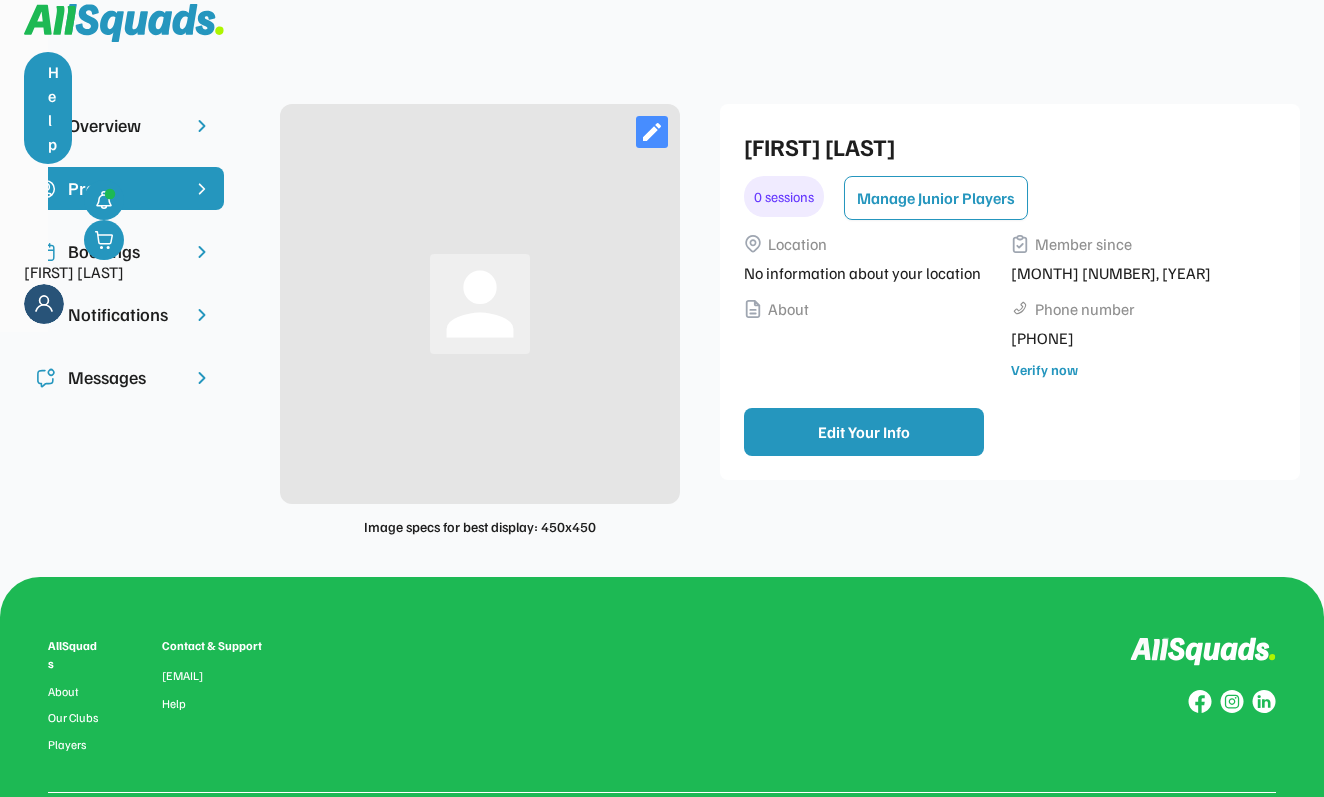 scroll, scrollTop: 0, scrollLeft: 0, axis: both 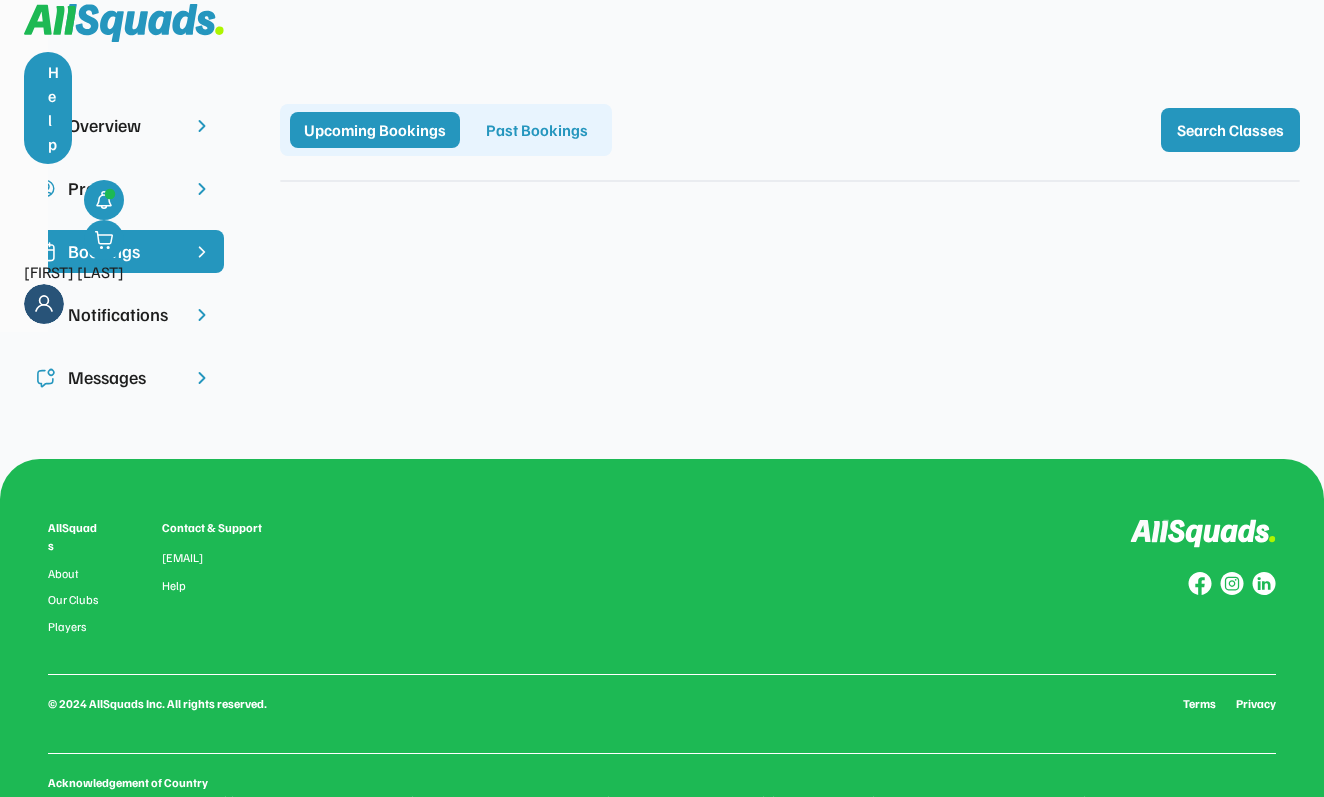 click on "Overview" at bounding box center (124, 125) 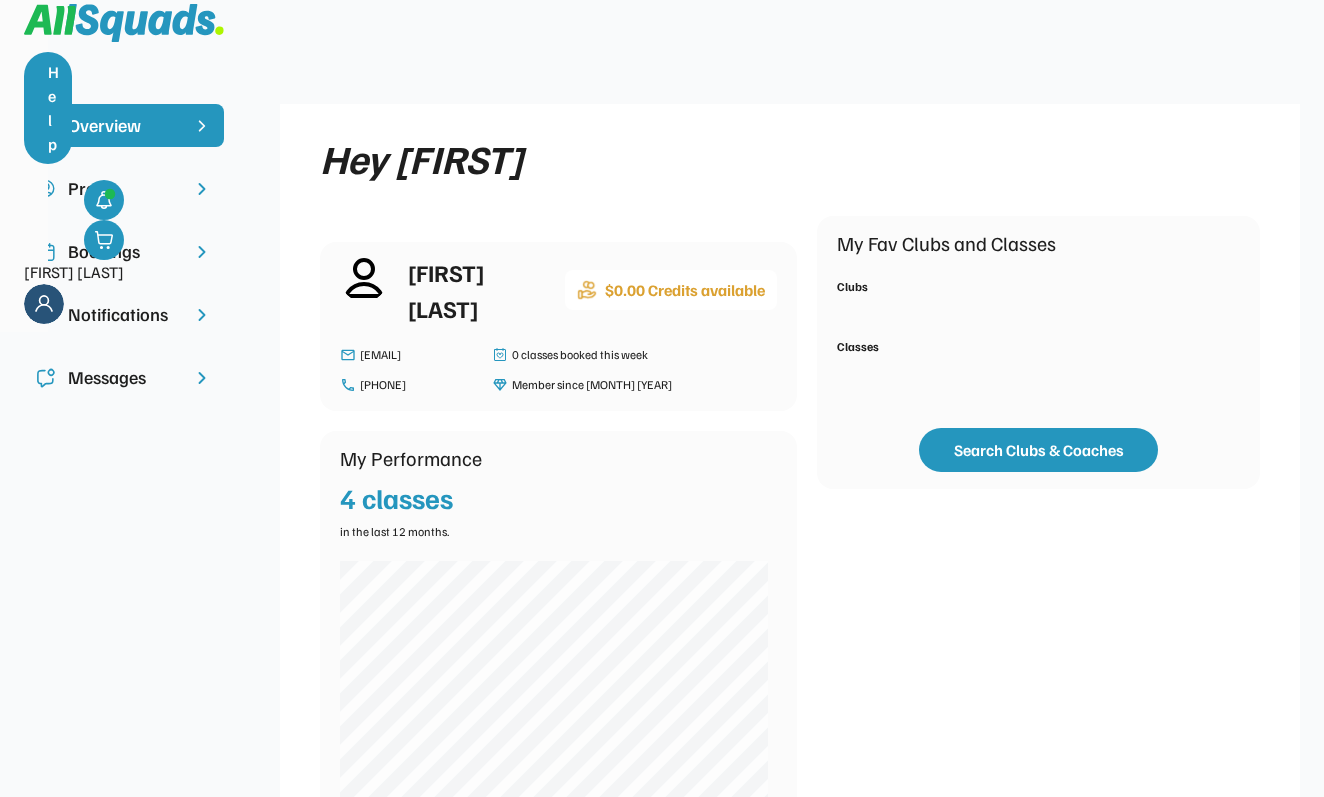 scroll, scrollTop: 0, scrollLeft: 0, axis: both 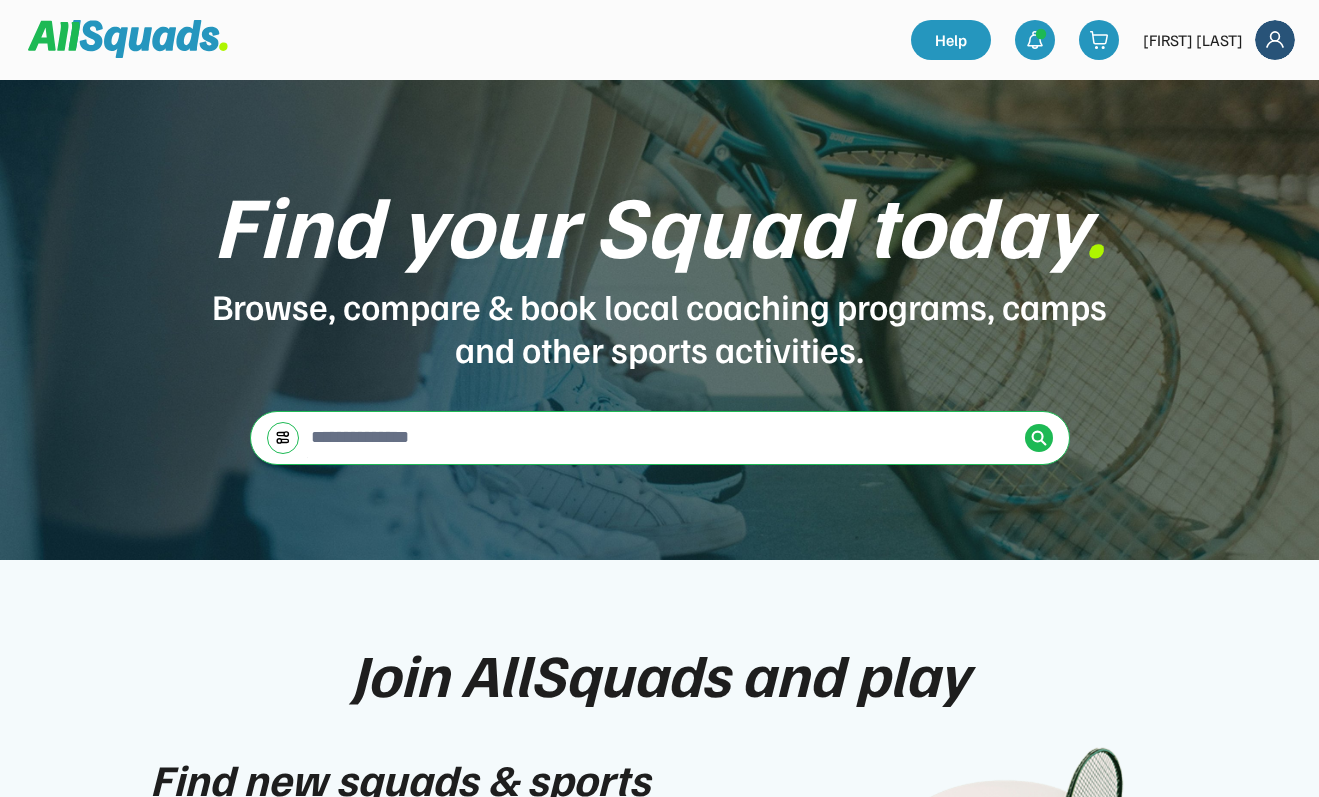 click on "← Move left → Move right ↑ Move up ↓ Move down + Zoom in - Zoom out Home Jump left by 75% End Jump right by 75% Page Up Jump up by 75% Page Down Jump down by 75% To navigate, press the arrow keys. Map Terrain Satellite Labels Map Data Map data ©2025 Google Map data ©2025 Google 5 km  Click to toggle between metric and imperial units Terms" at bounding box center (662, 438) 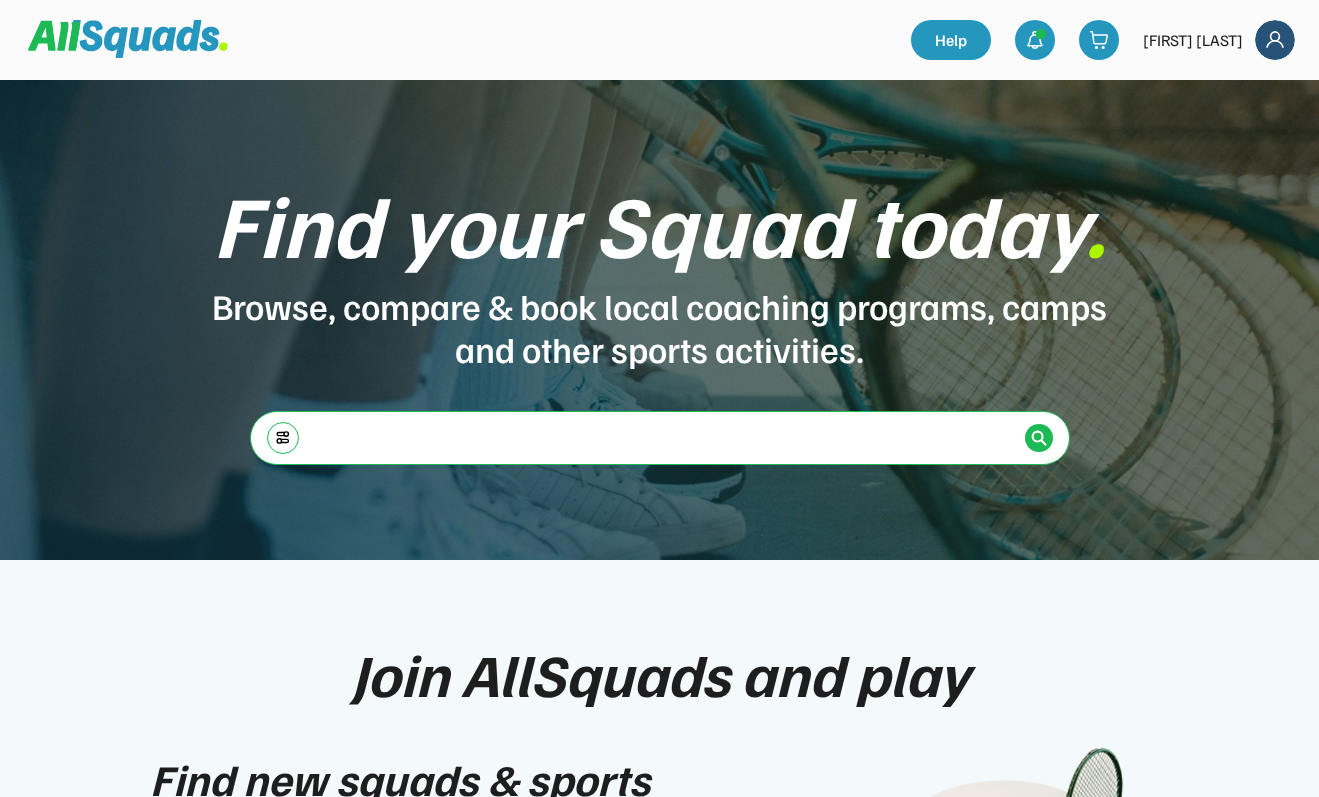 click at bounding box center (662, 437) 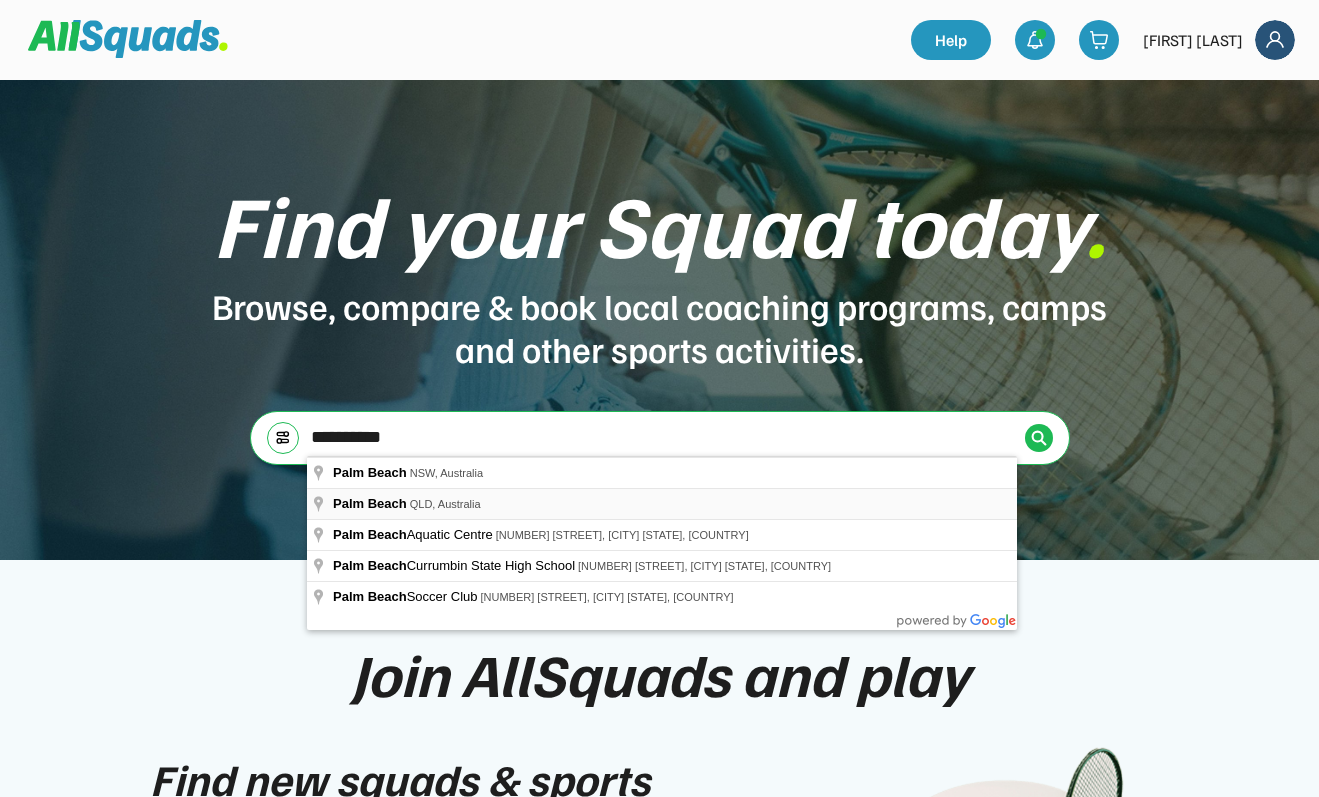 type on "**********" 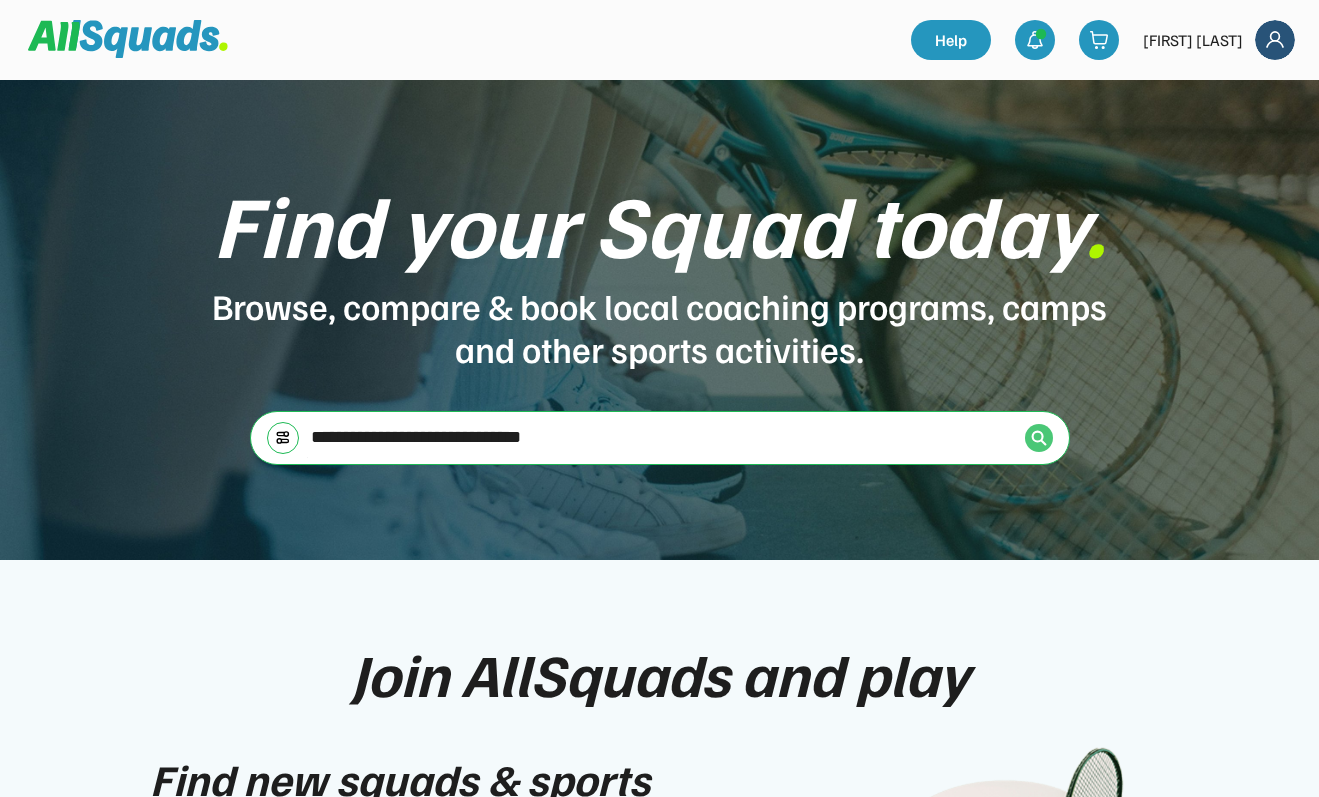click at bounding box center (1039, 438) 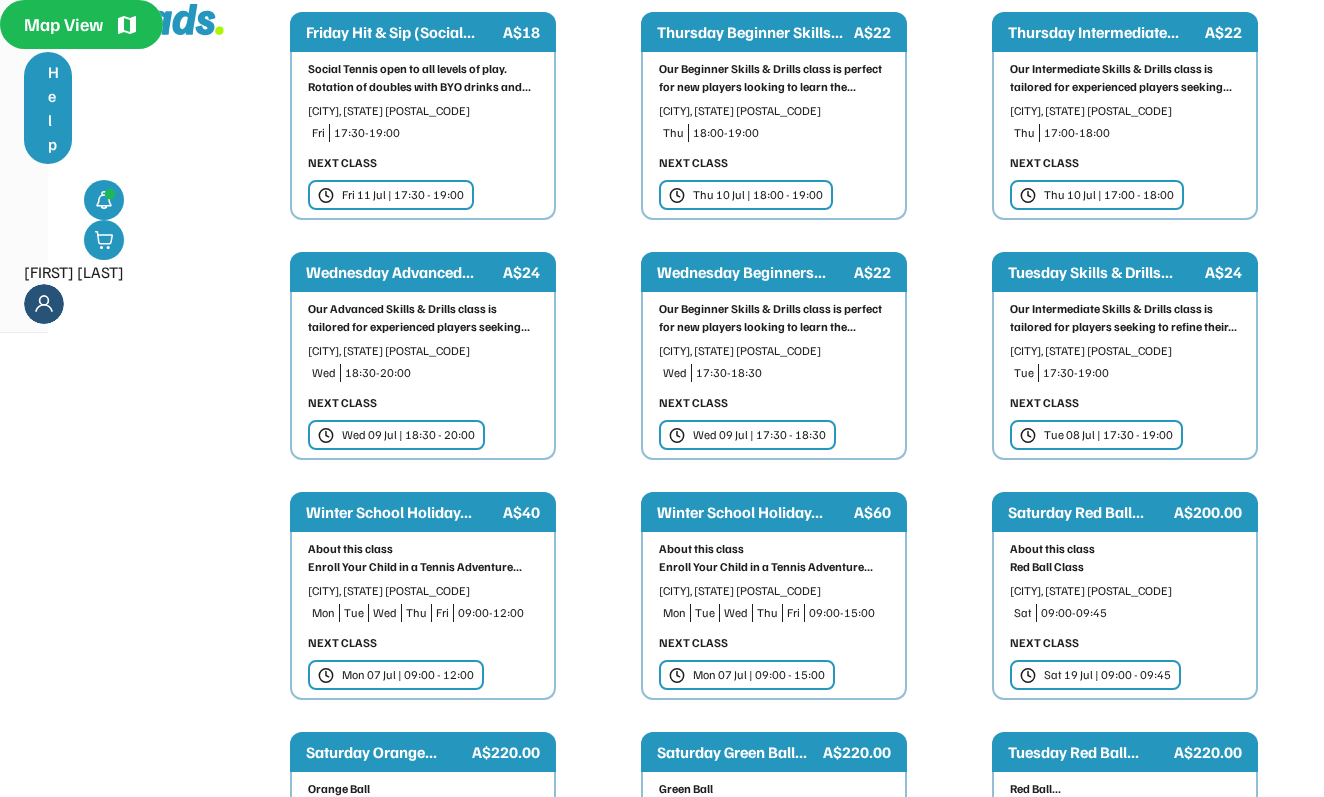 scroll, scrollTop: 1139, scrollLeft: 0, axis: vertical 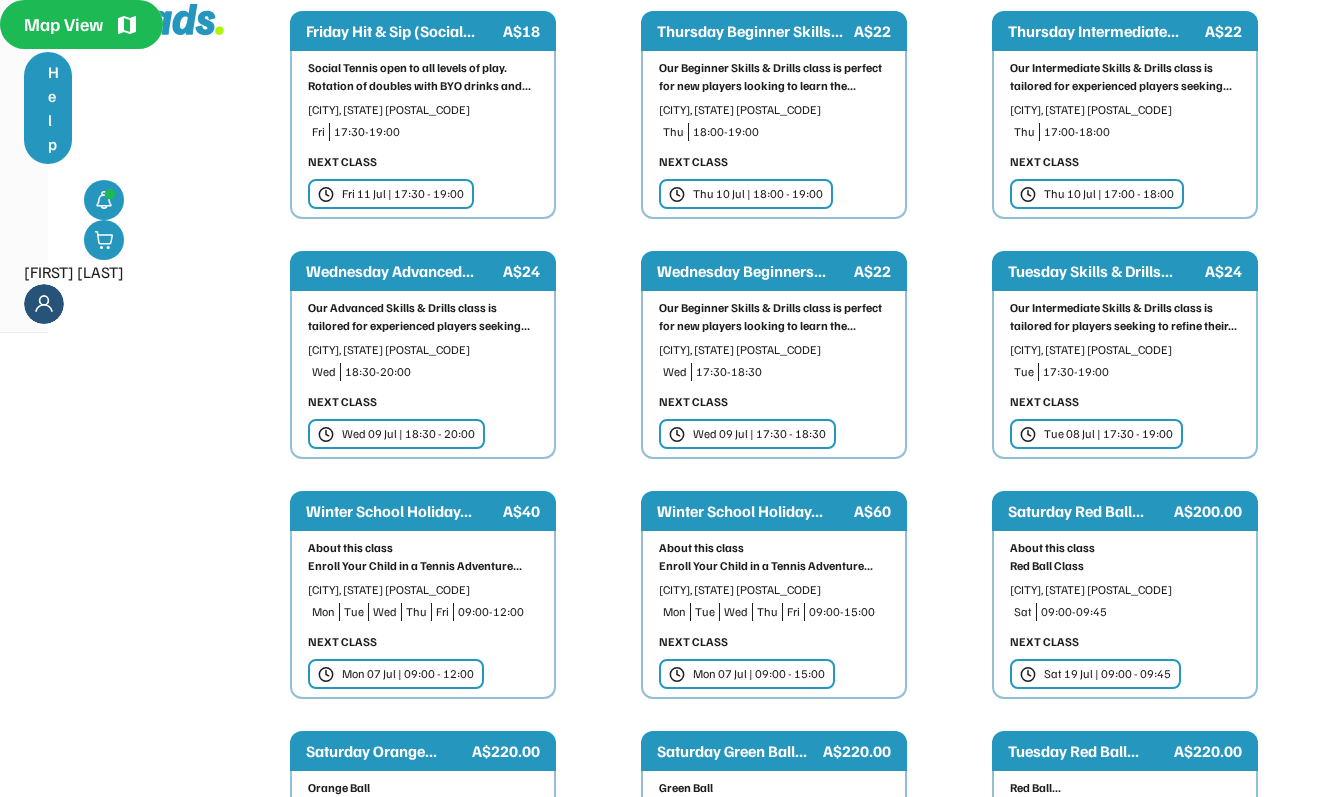 click on "Winter School Holiday...  A$40" at bounding box center (423, 511) 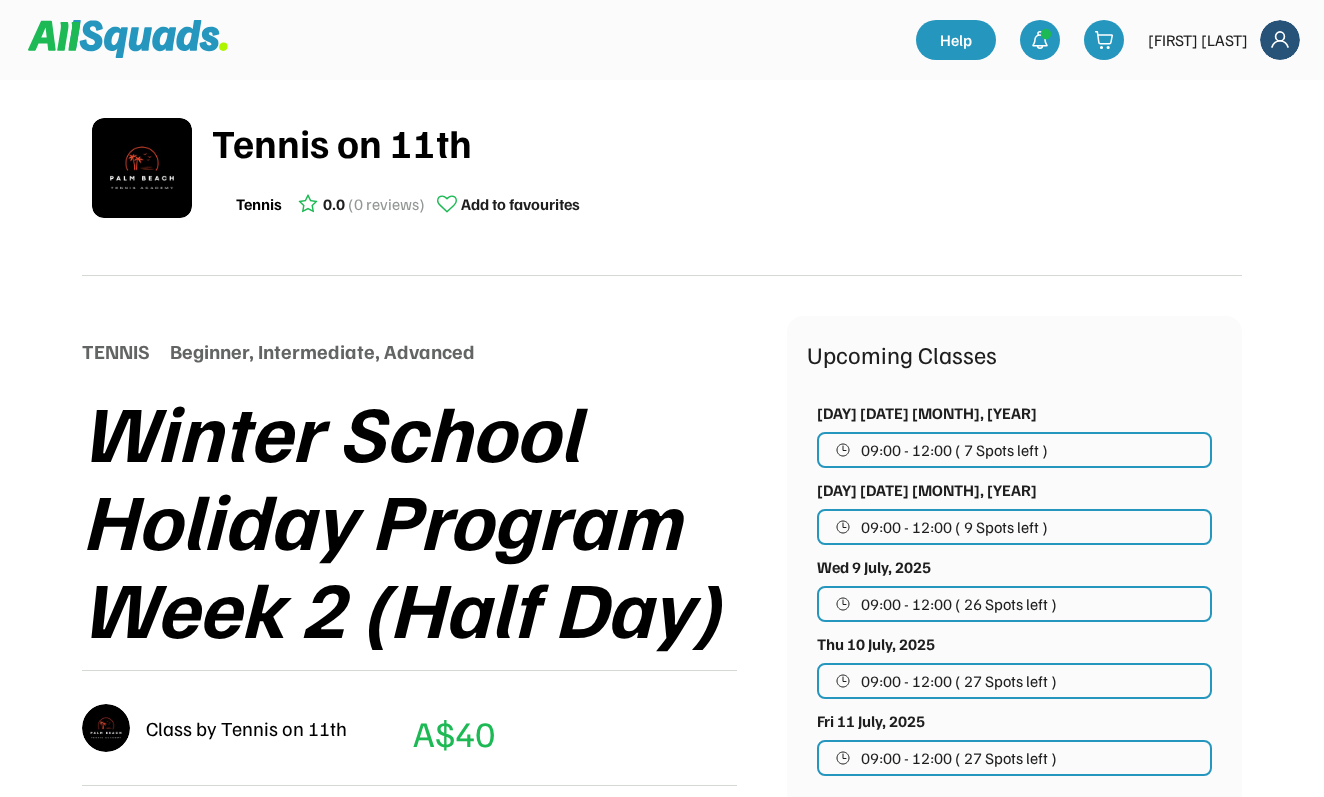 scroll, scrollTop: 0, scrollLeft: 0, axis: both 